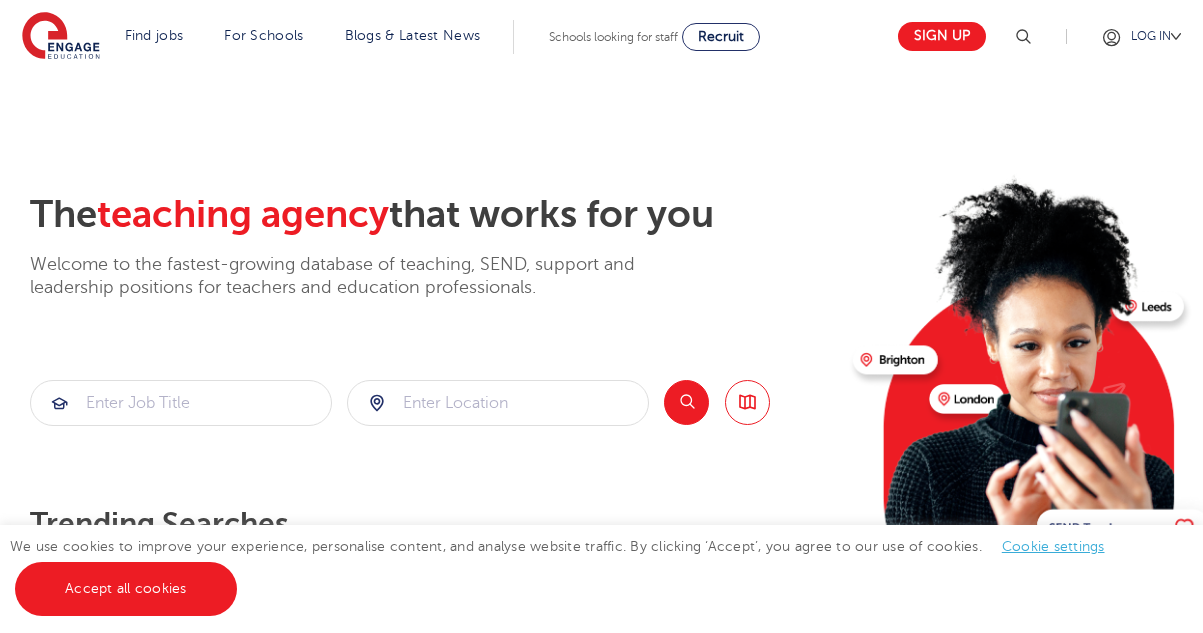 scroll, scrollTop: 0, scrollLeft: 0, axis: both 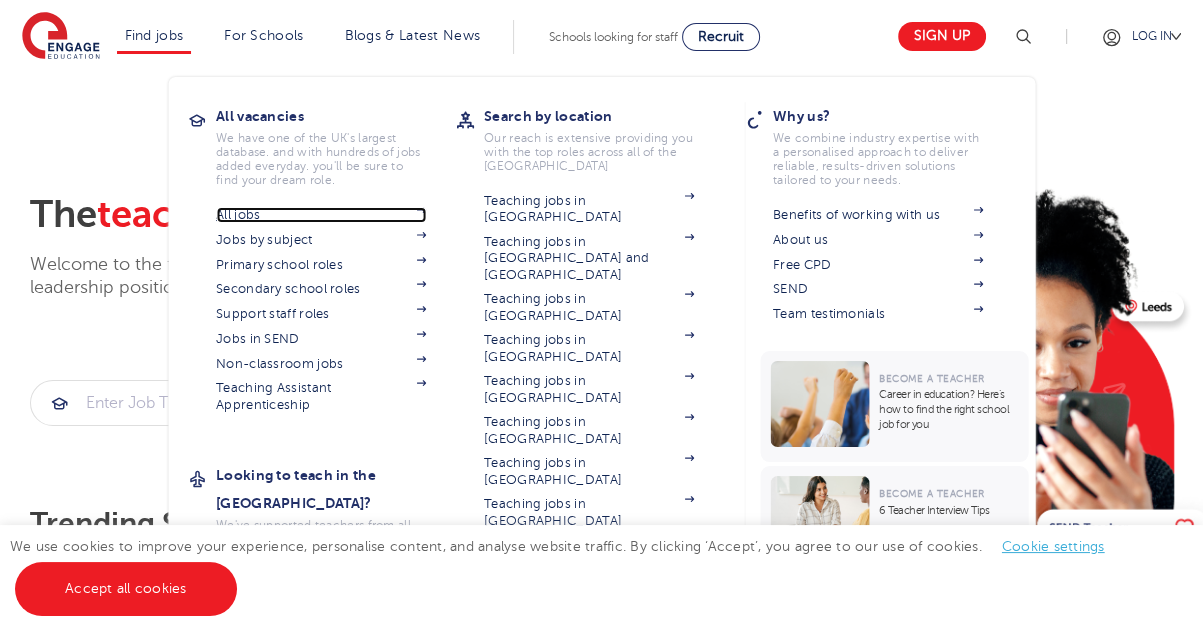 click on "All jobs" at bounding box center (321, 215) 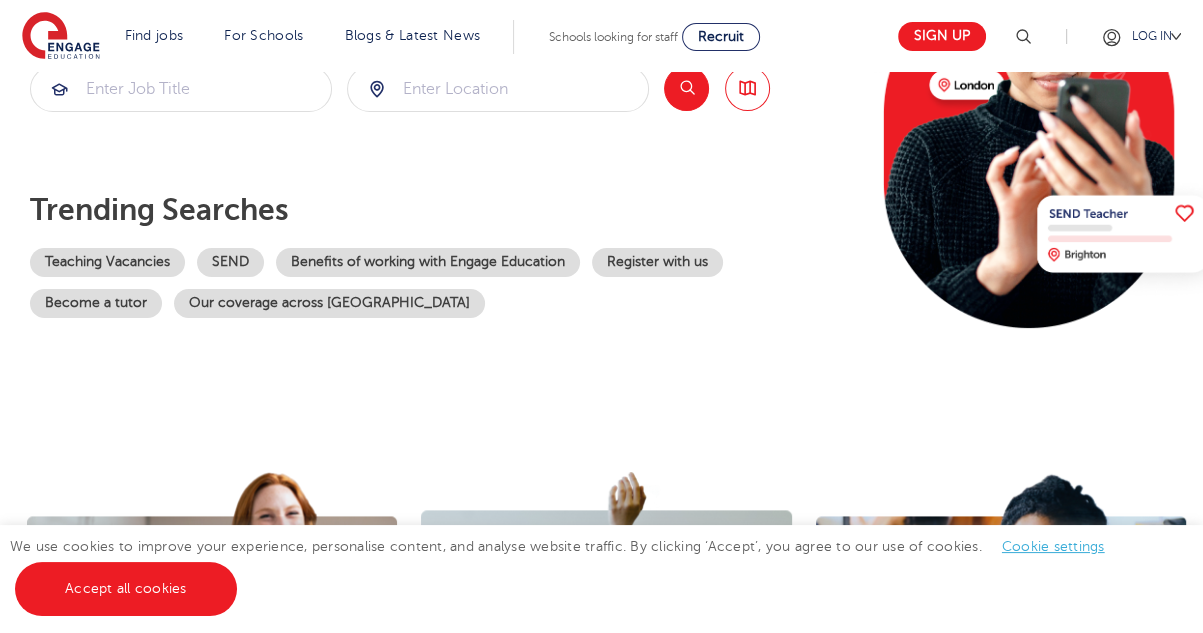 scroll, scrollTop: 0, scrollLeft: 0, axis: both 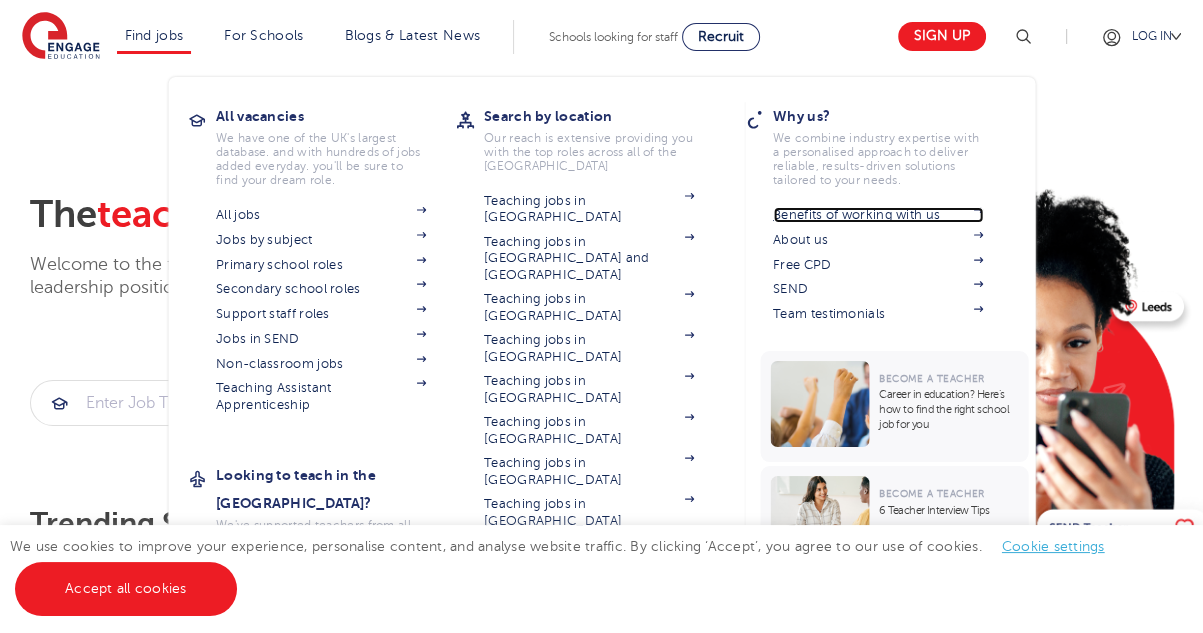 click on "Benefits of working with us" at bounding box center [878, 215] 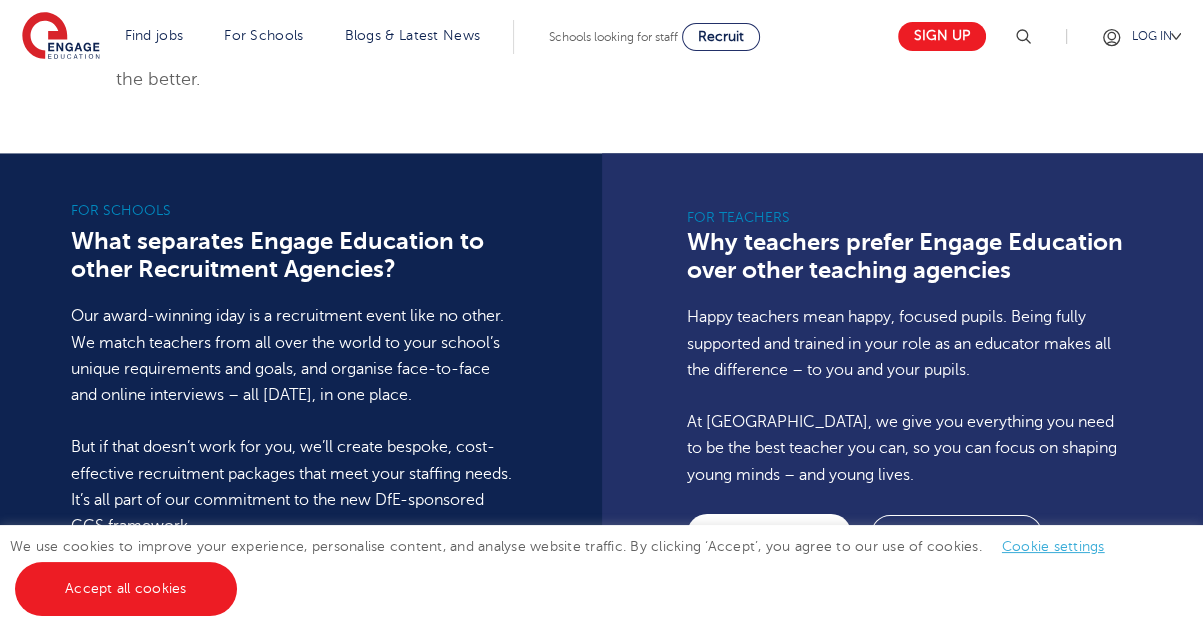 scroll, scrollTop: 1350, scrollLeft: 0, axis: vertical 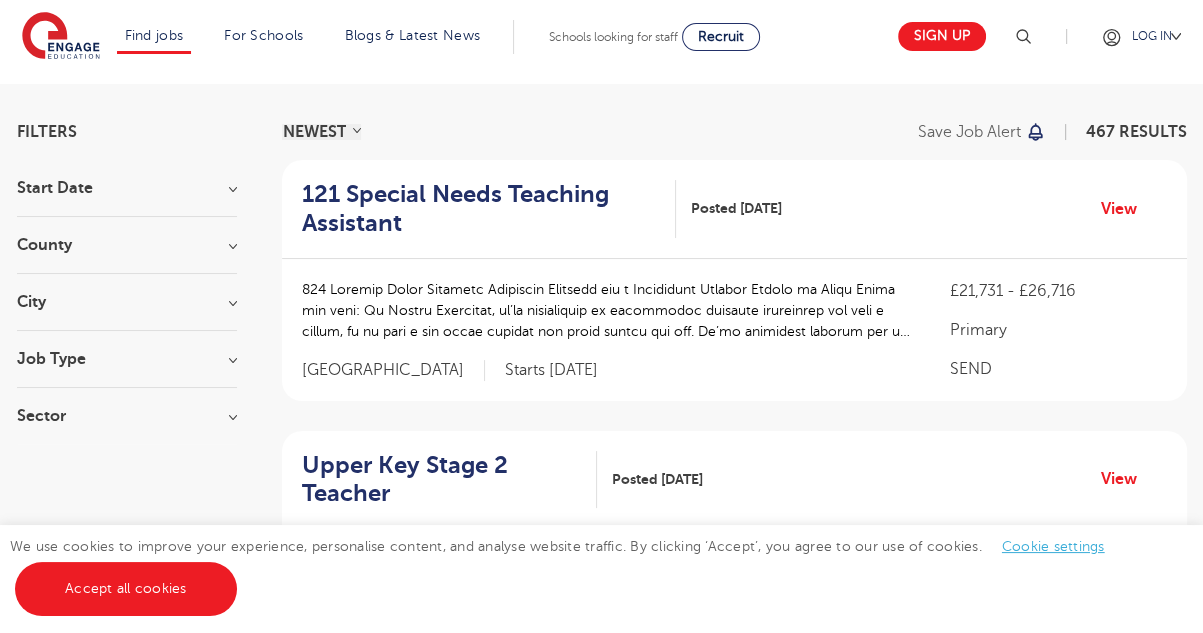 click on "County" at bounding box center [127, 245] 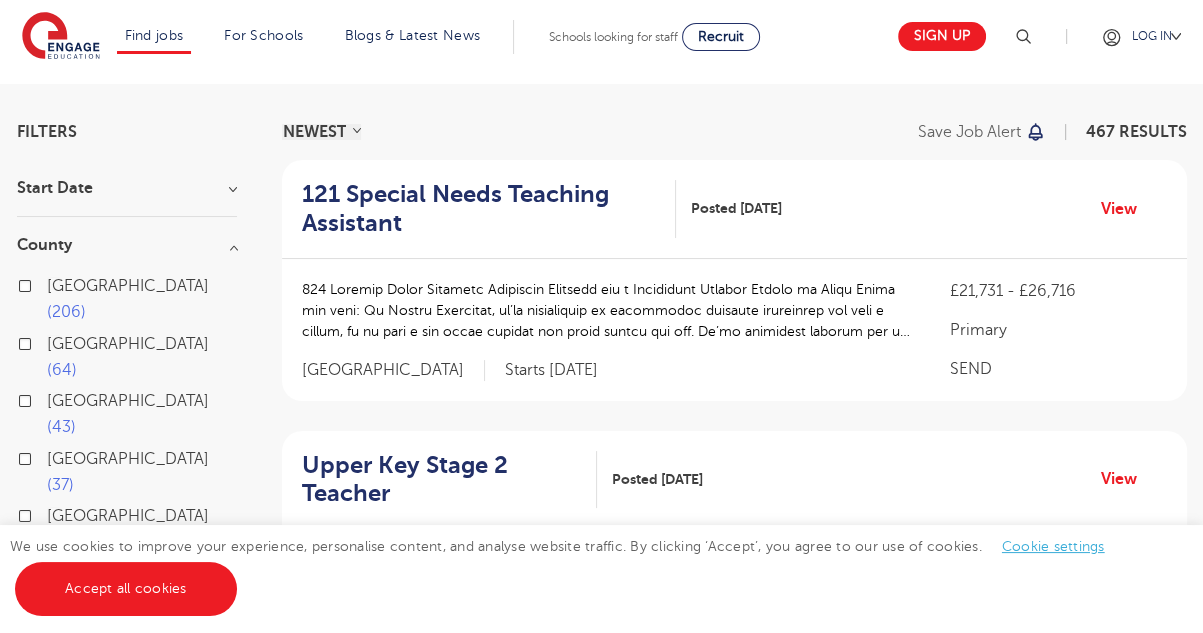 click on "London   206" at bounding box center [142, 299] 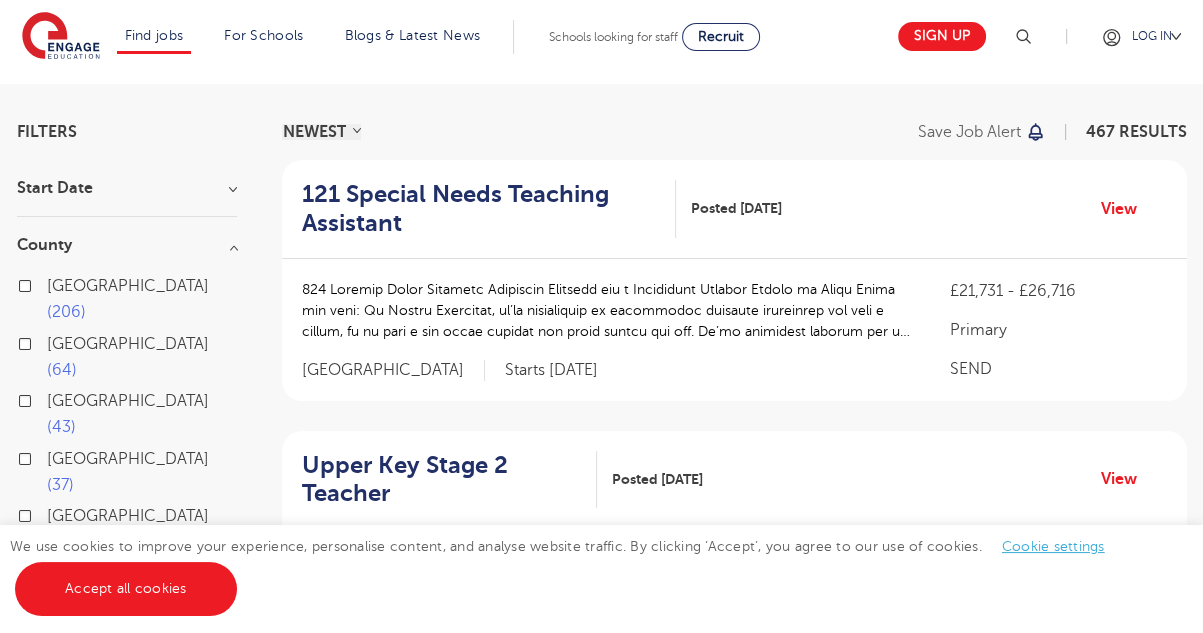 click on "London   206" at bounding box center (53, 283) 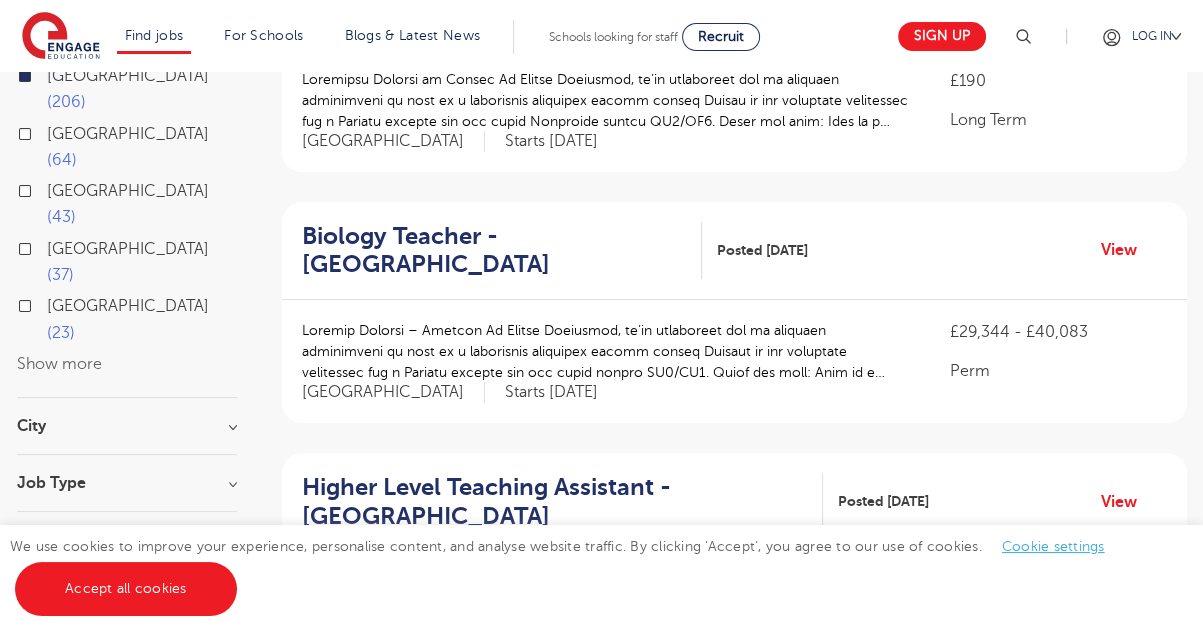 scroll, scrollTop: 326, scrollLeft: 0, axis: vertical 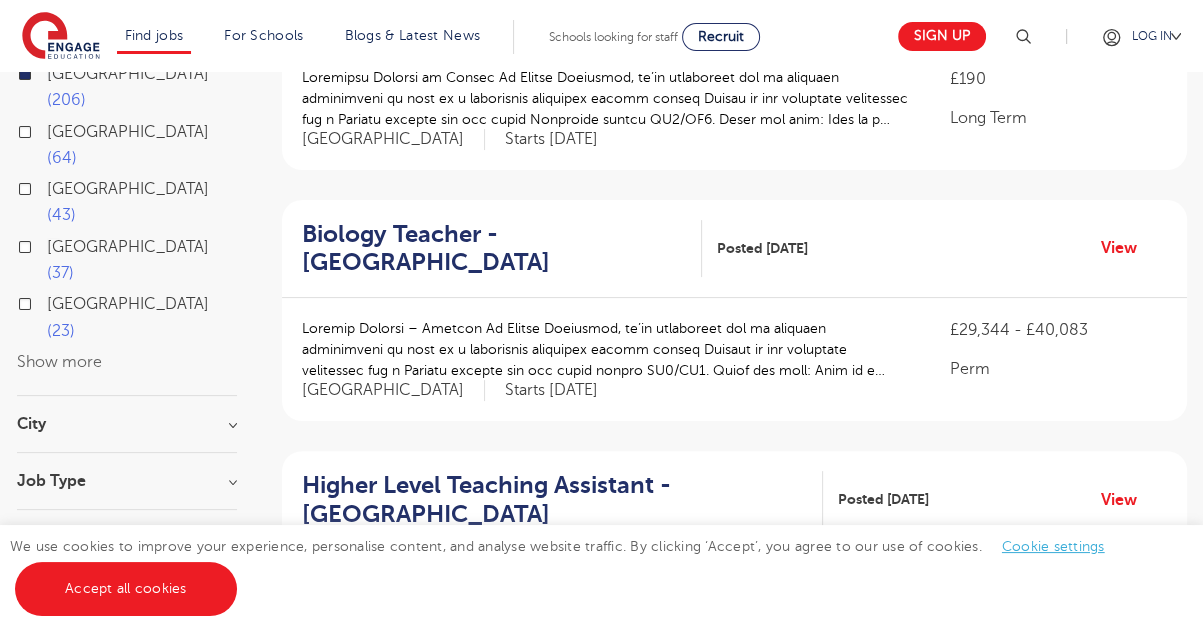 click on "Job Type" at bounding box center [127, 481] 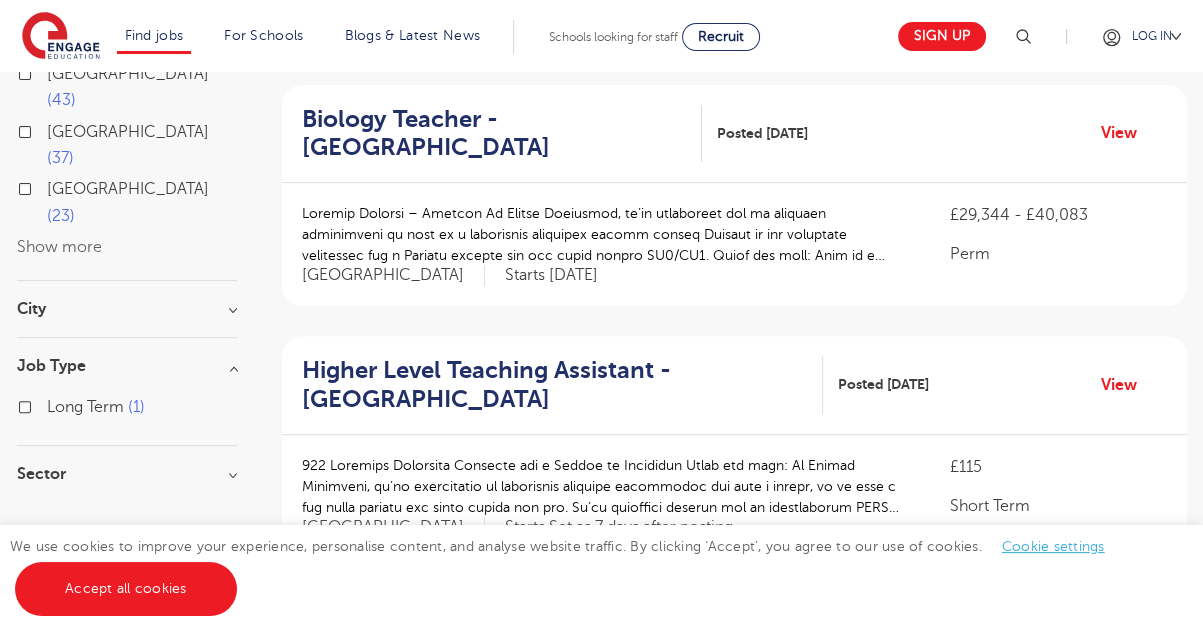 scroll, scrollTop: 442, scrollLeft: 0, axis: vertical 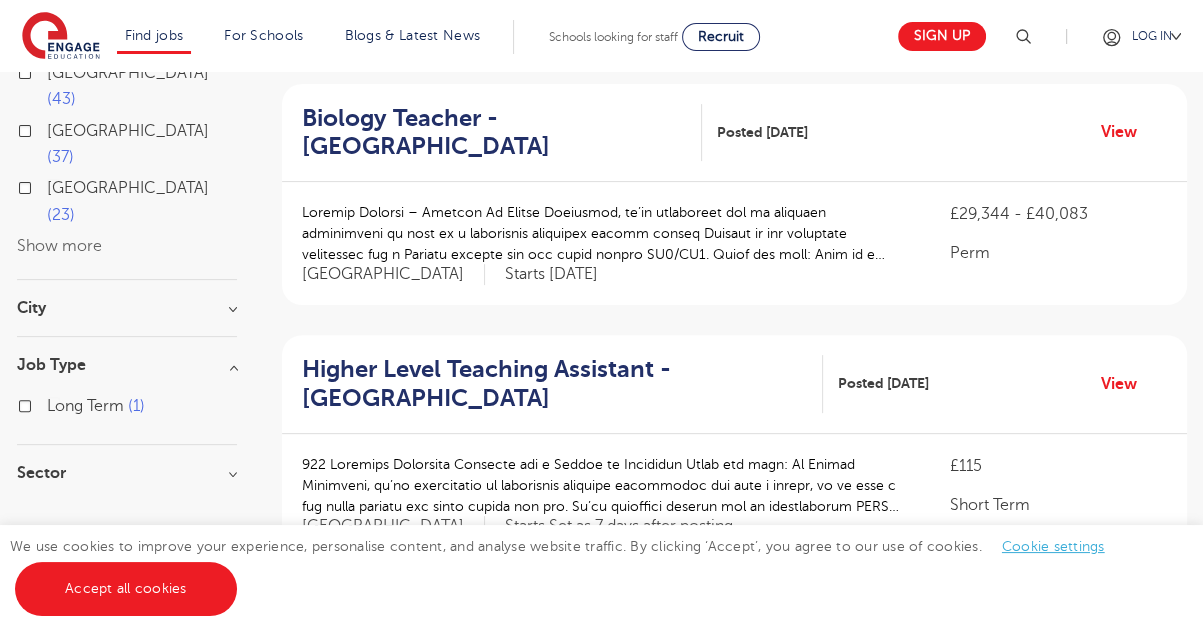 click on "Sector" at bounding box center (127, 473) 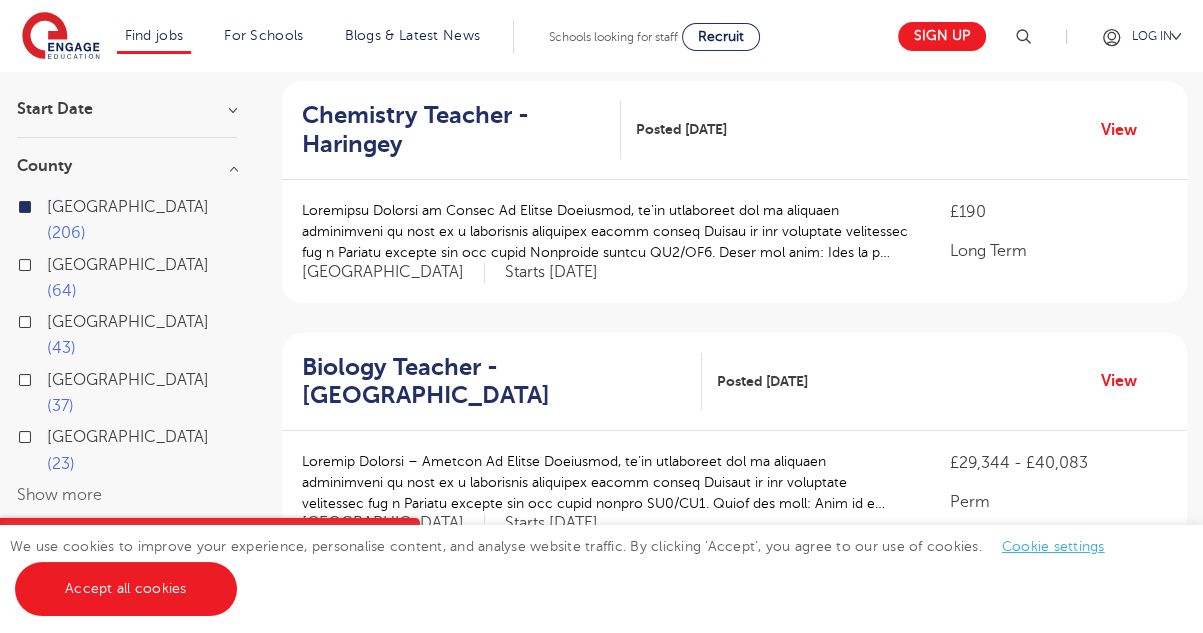 scroll, scrollTop: 0, scrollLeft: 0, axis: both 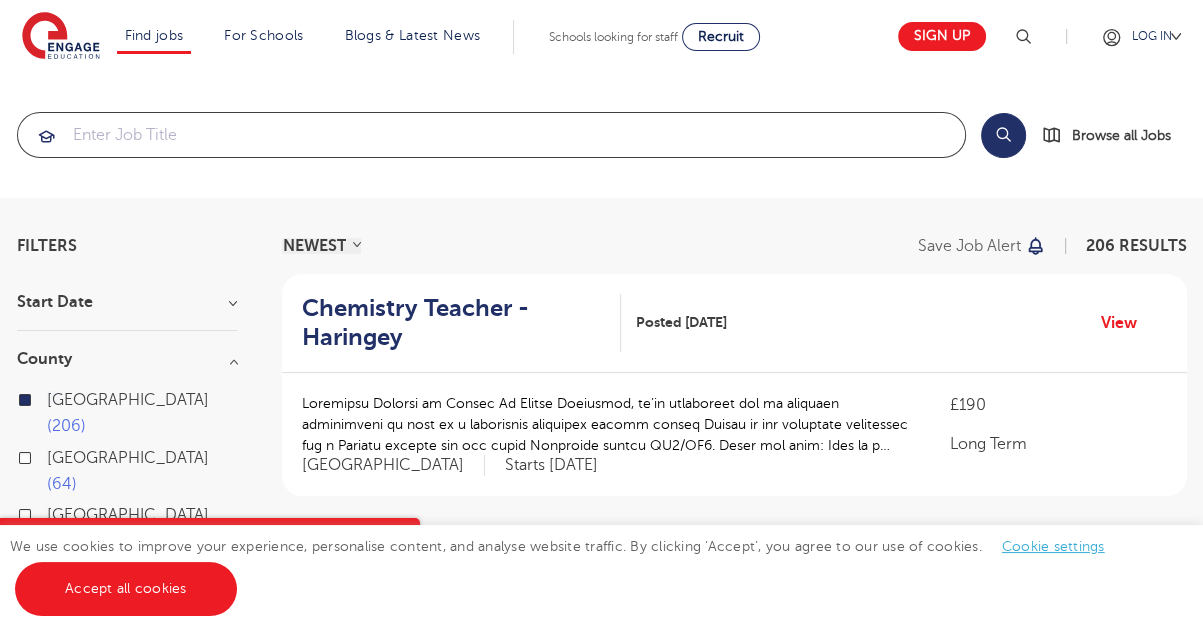 click at bounding box center (491, 135) 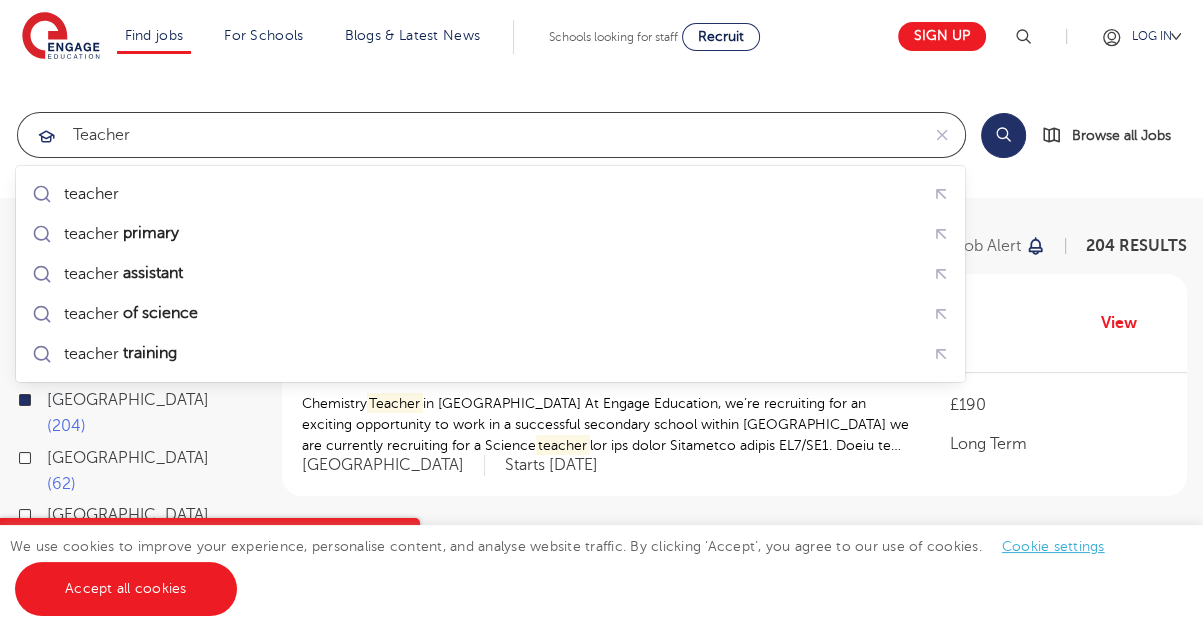 type on "teacher" 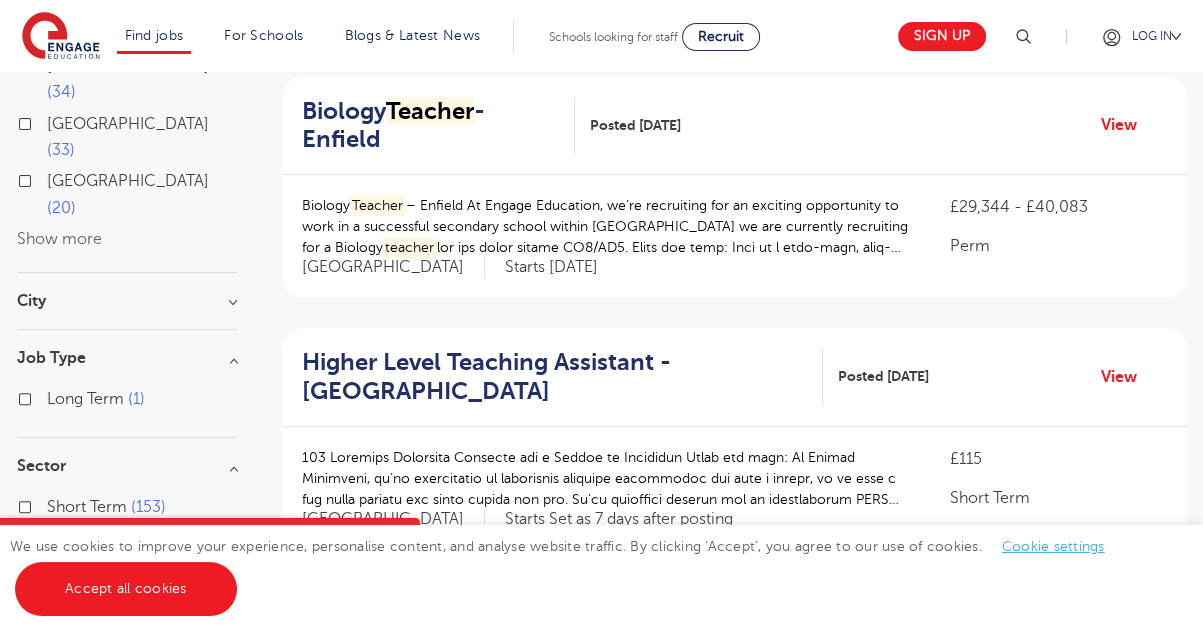 scroll, scrollTop: 446, scrollLeft: 0, axis: vertical 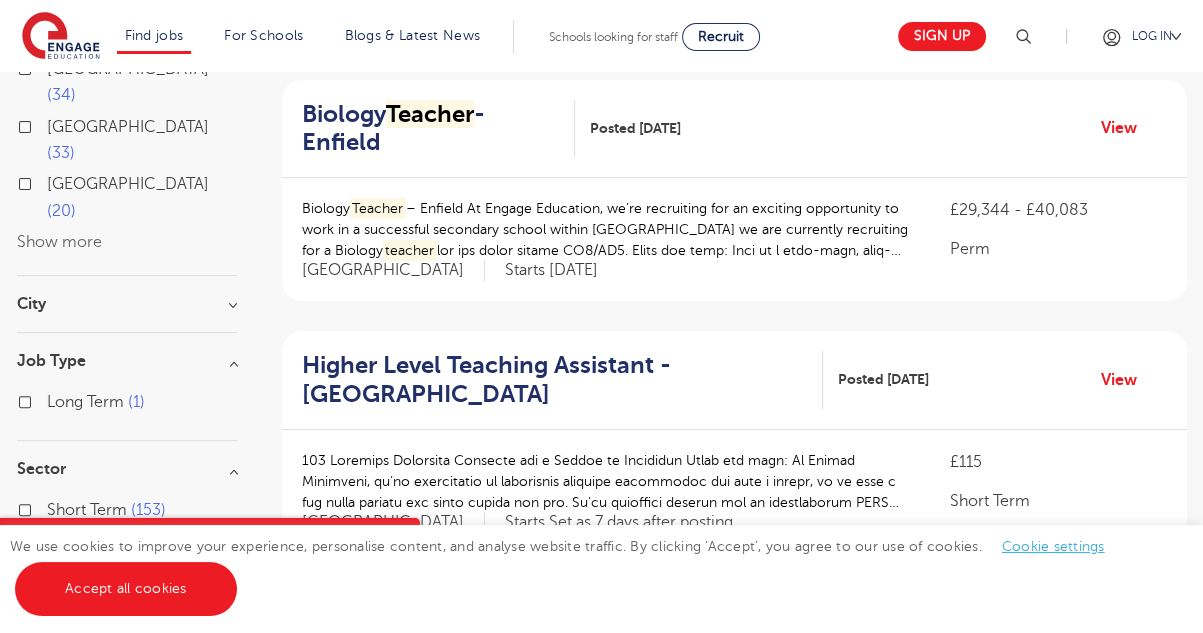 click on "Long Term" at bounding box center (85, 542) 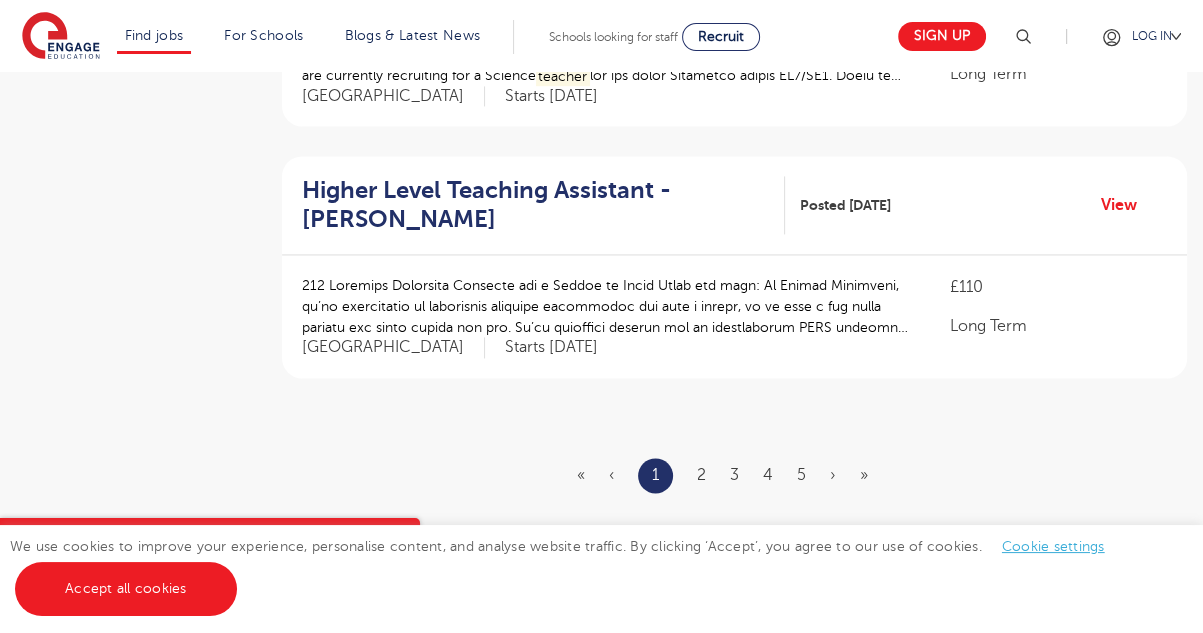 scroll, scrollTop: 2383, scrollLeft: 0, axis: vertical 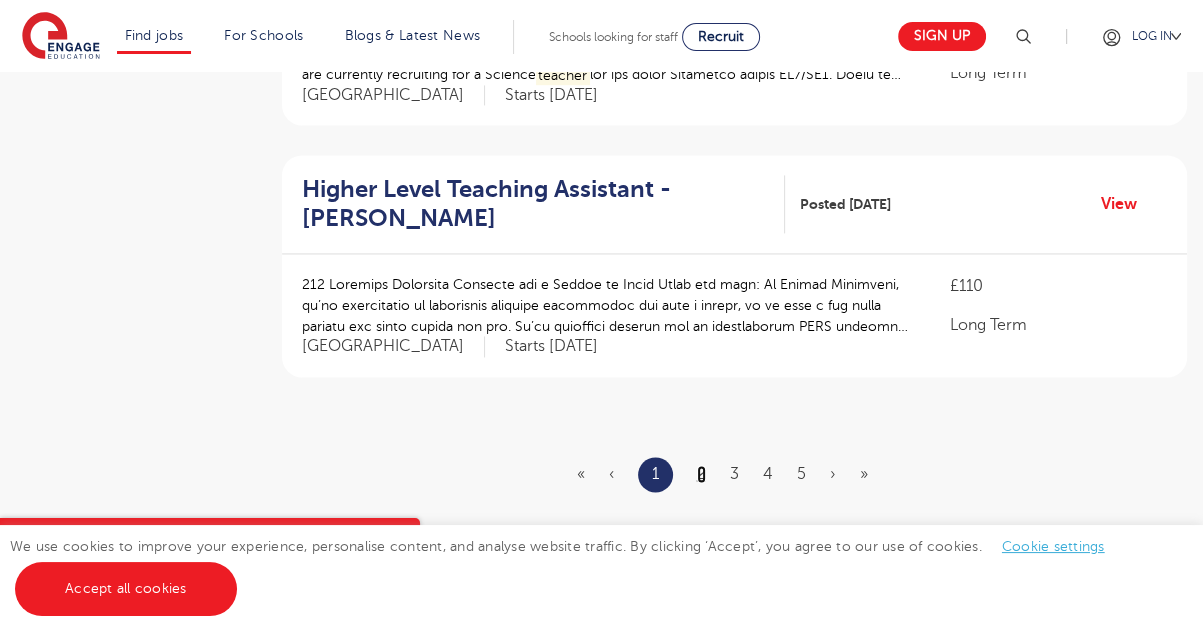 click on "2" at bounding box center [701, 474] 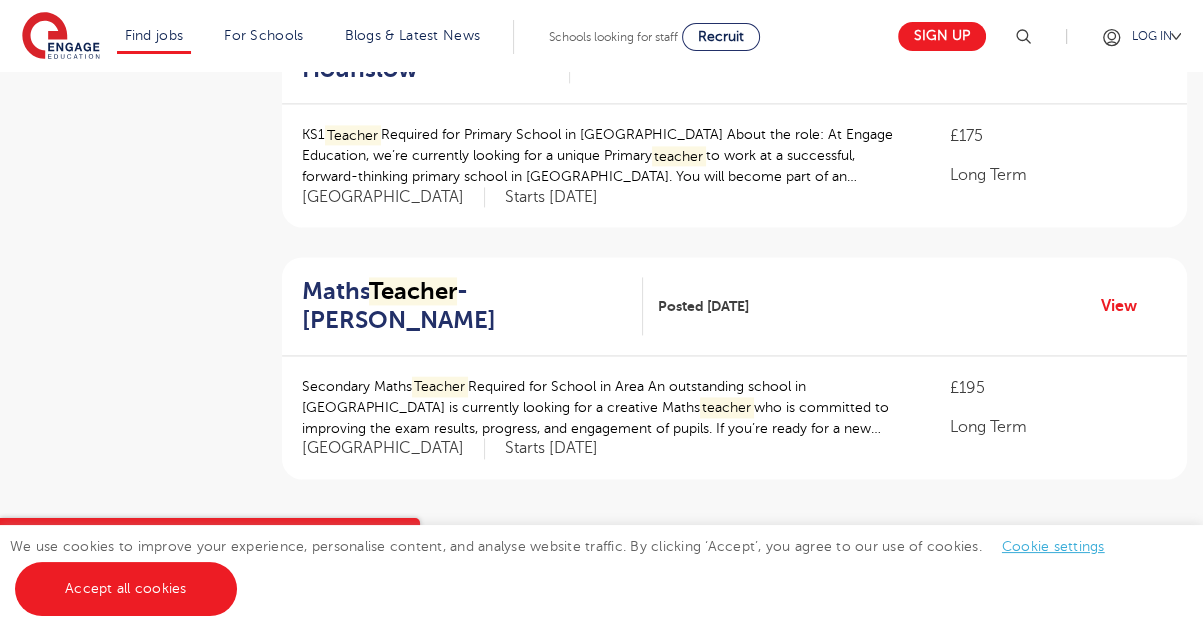 scroll, scrollTop: 2283, scrollLeft: 0, axis: vertical 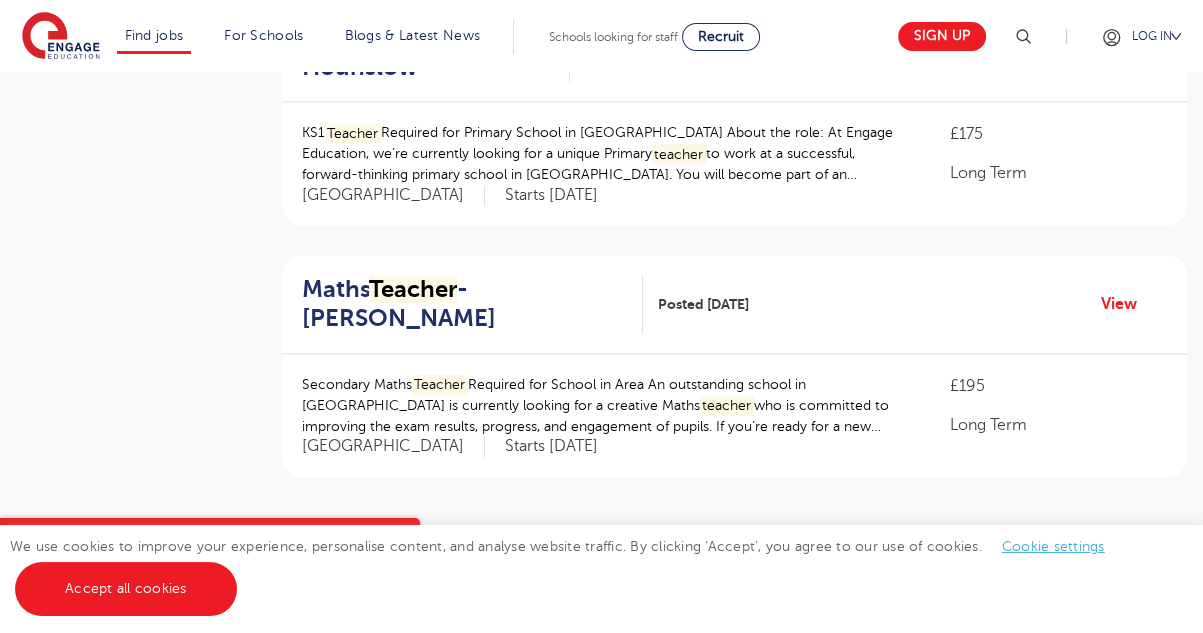 click on "3" at bounding box center (733, 574) 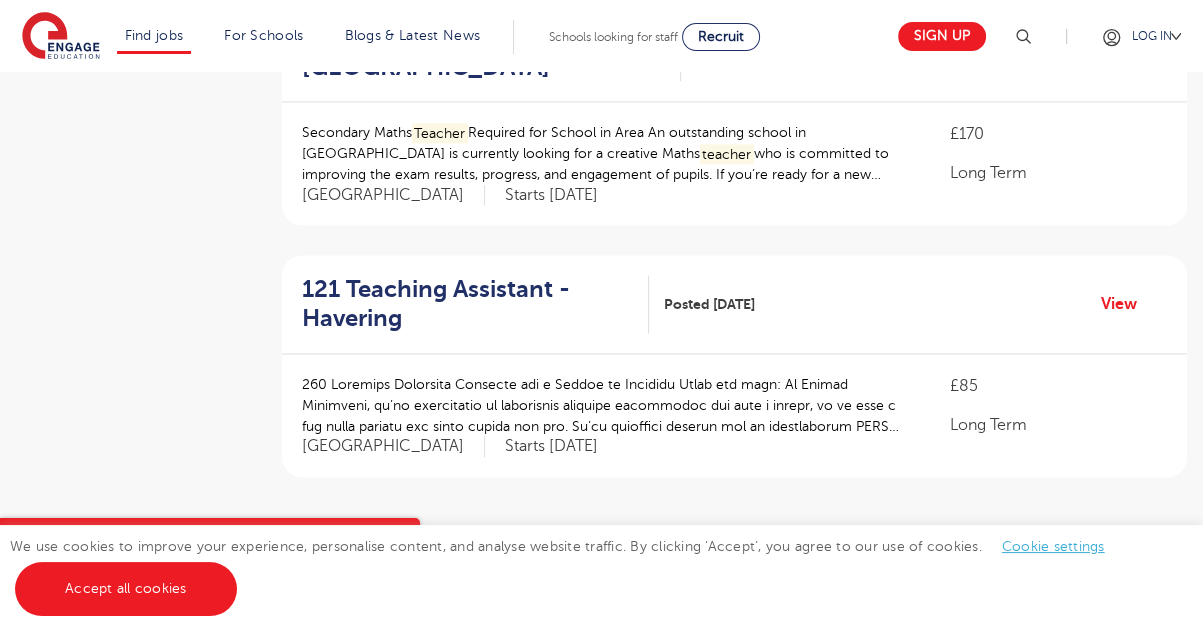 scroll, scrollTop: 0, scrollLeft: 0, axis: both 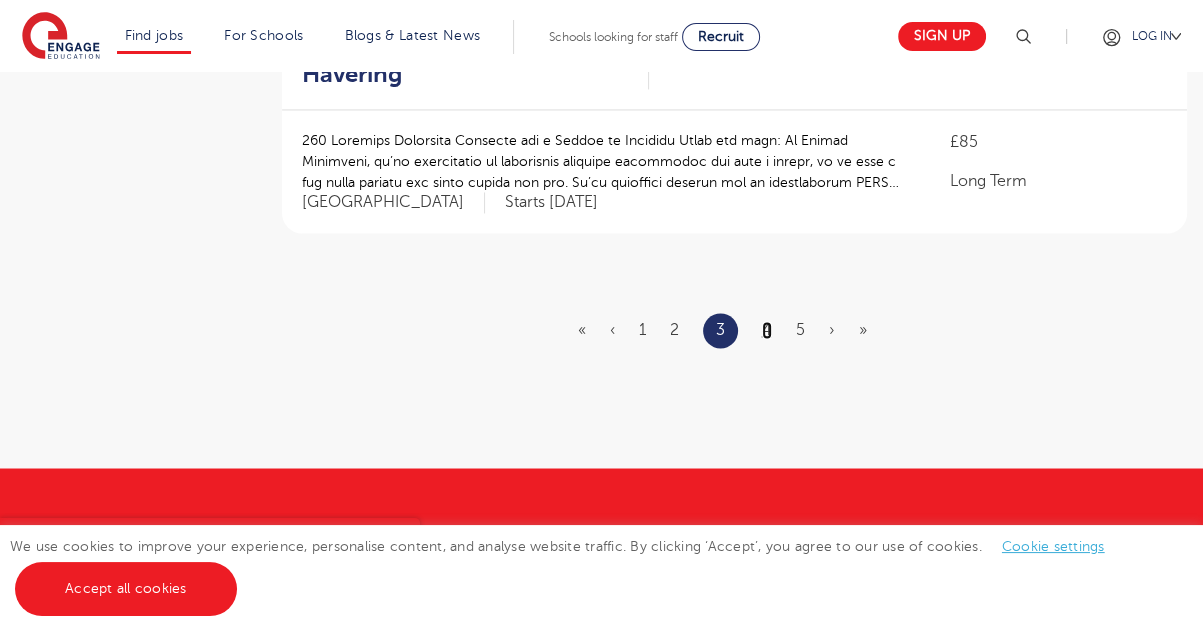 click on "4" at bounding box center (767, 330) 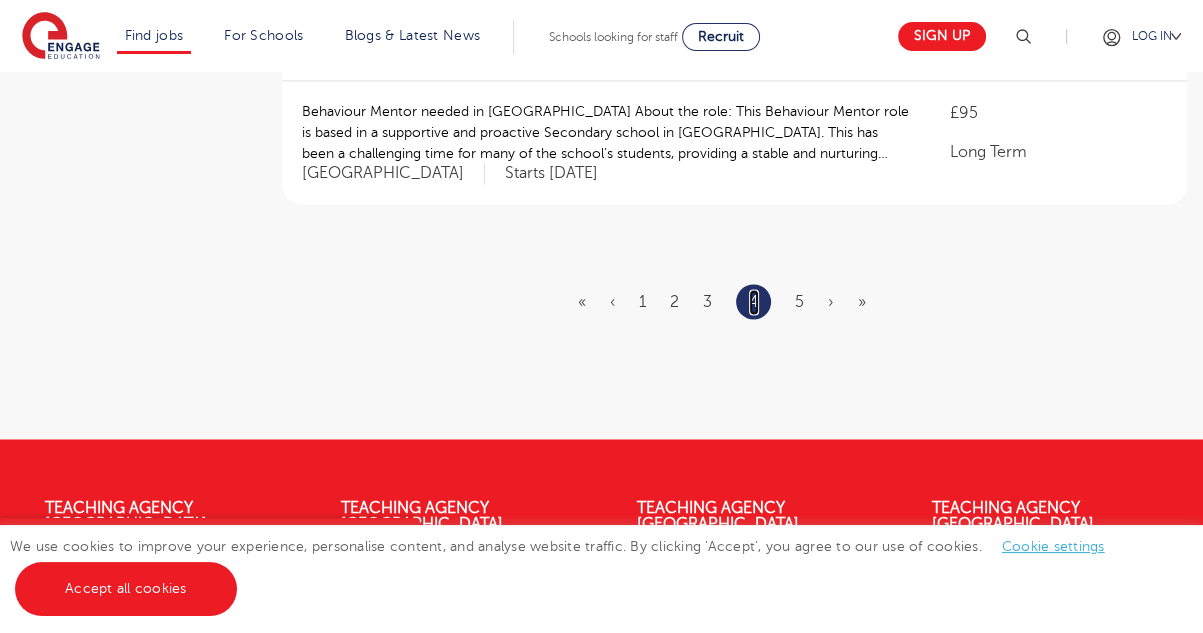scroll, scrollTop: 0, scrollLeft: 0, axis: both 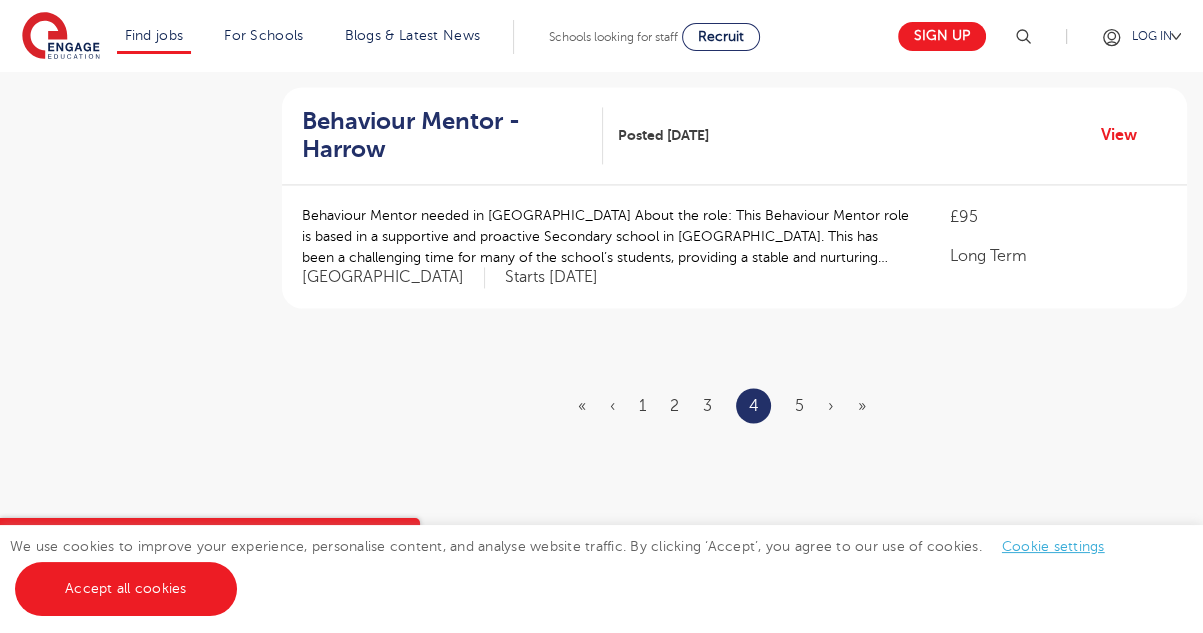 click on "« ‹ 1 2 3 4 5 › »" at bounding box center [734, 405] 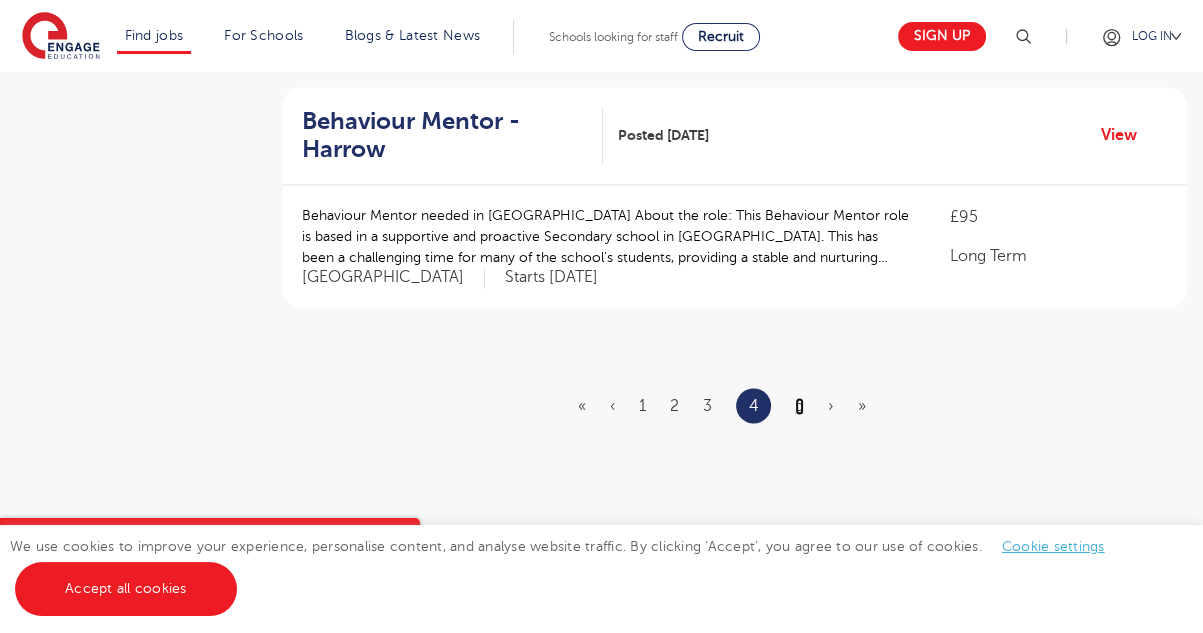click on "5" at bounding box center [799, 406] 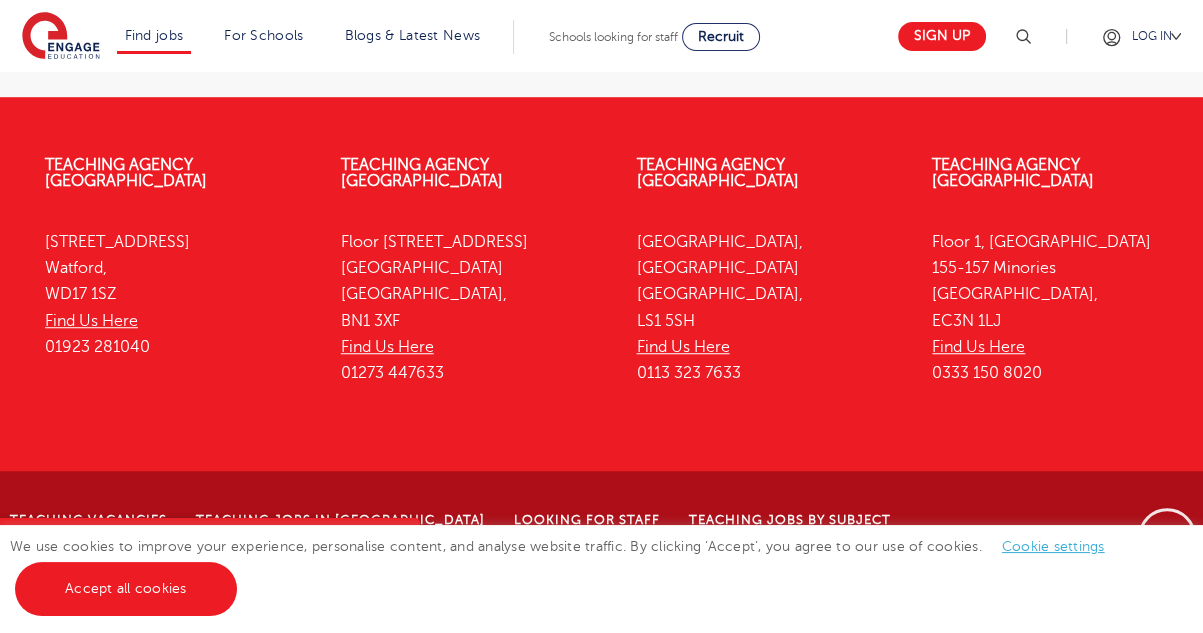 scroll, scrollTop: 0, scrollLeft: 0, axis: both 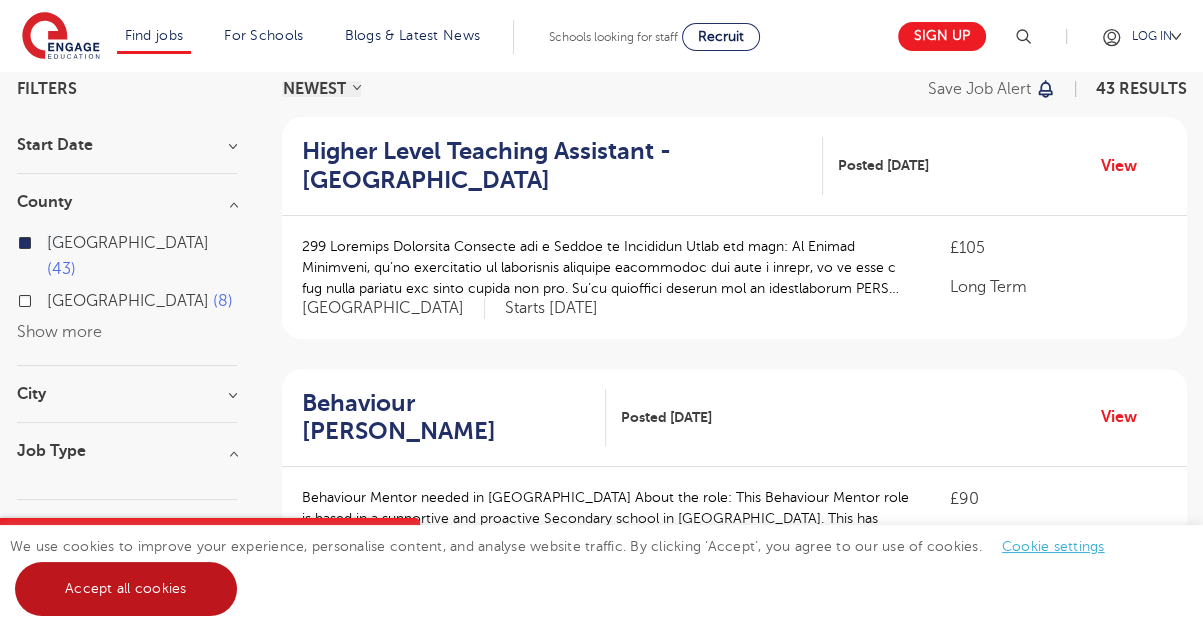 click on "Accept all cookies" at bounding box center [126, 589] 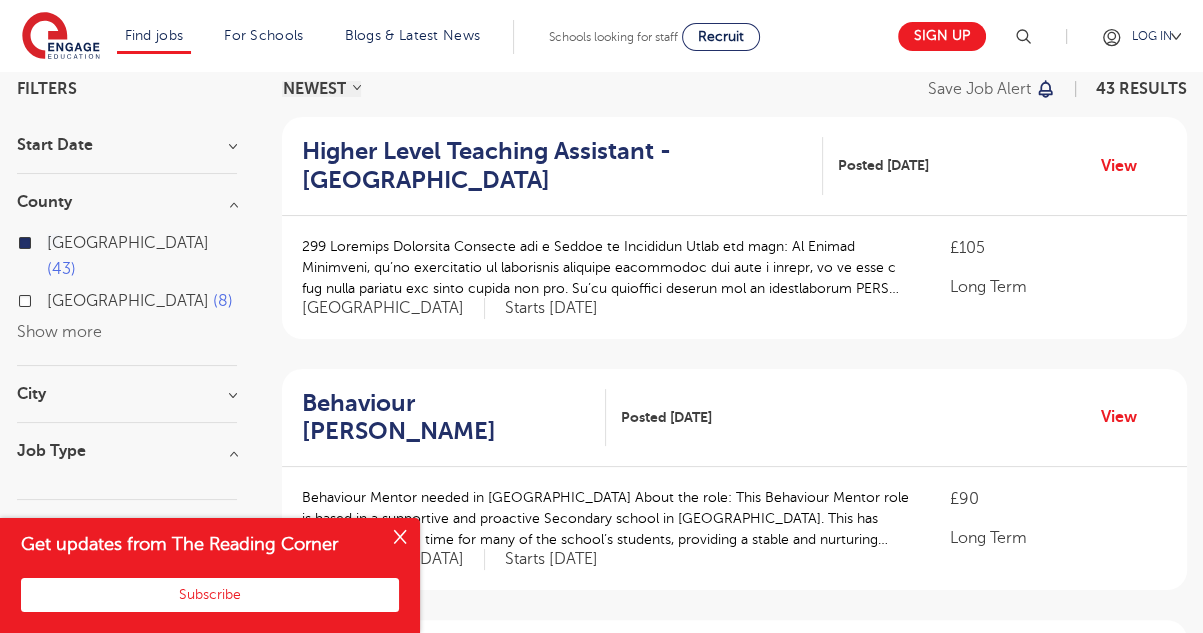 click at bounding box center [400, 538] 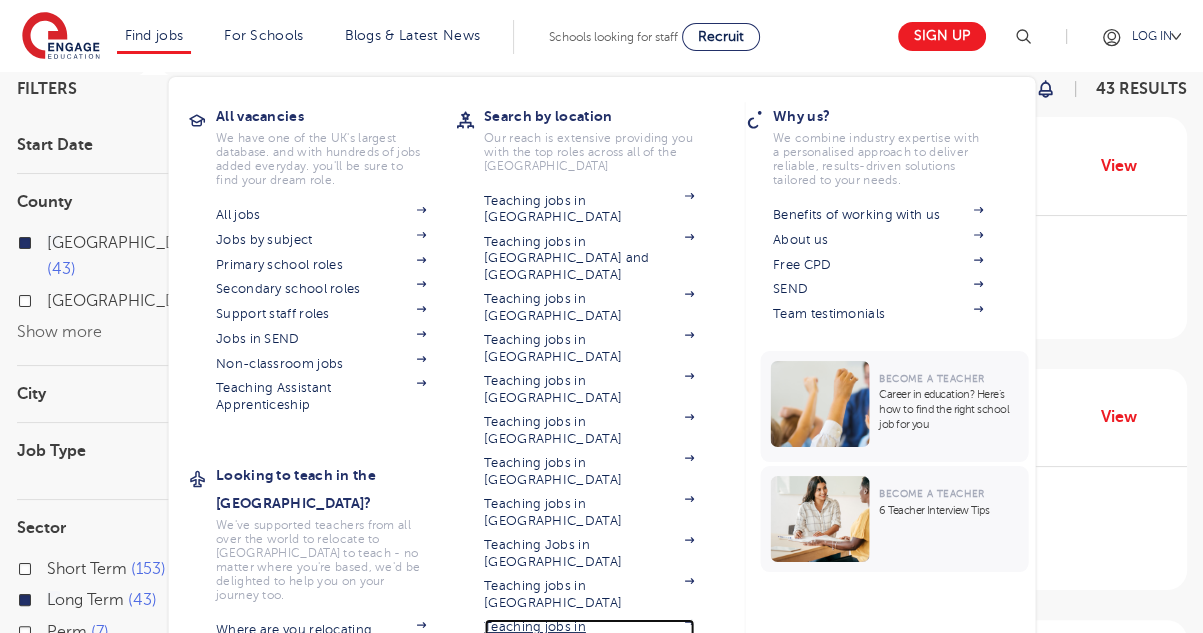 click at bounding box center (689, 622) 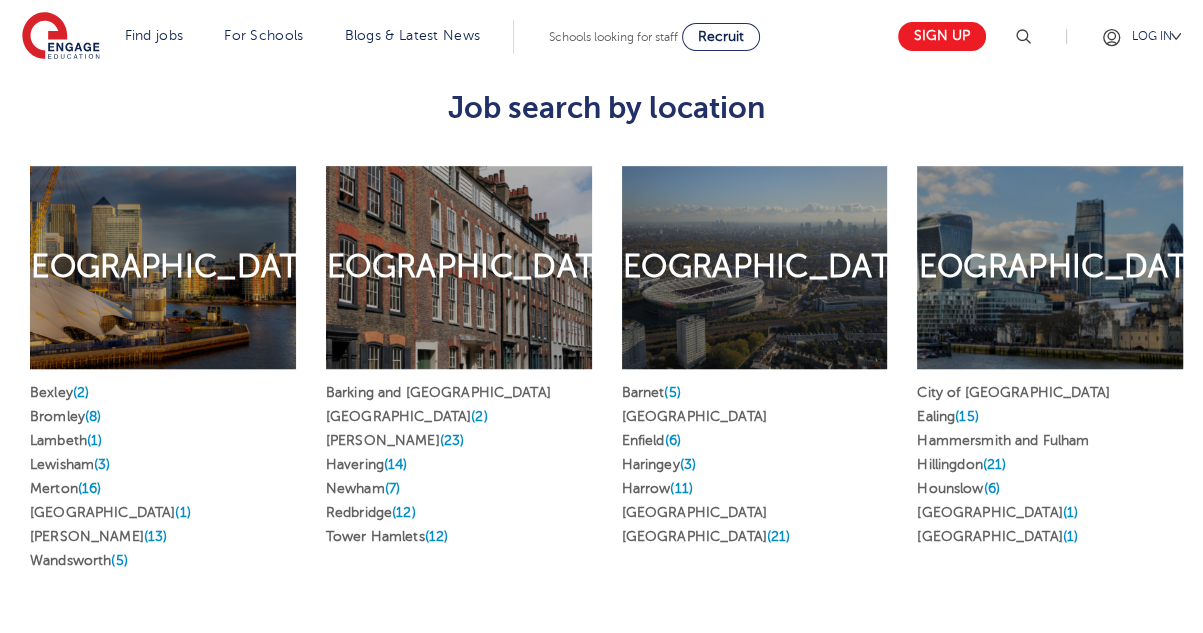 scroll, scrollTop: 952, scrollLeft: 0, axis: vertical 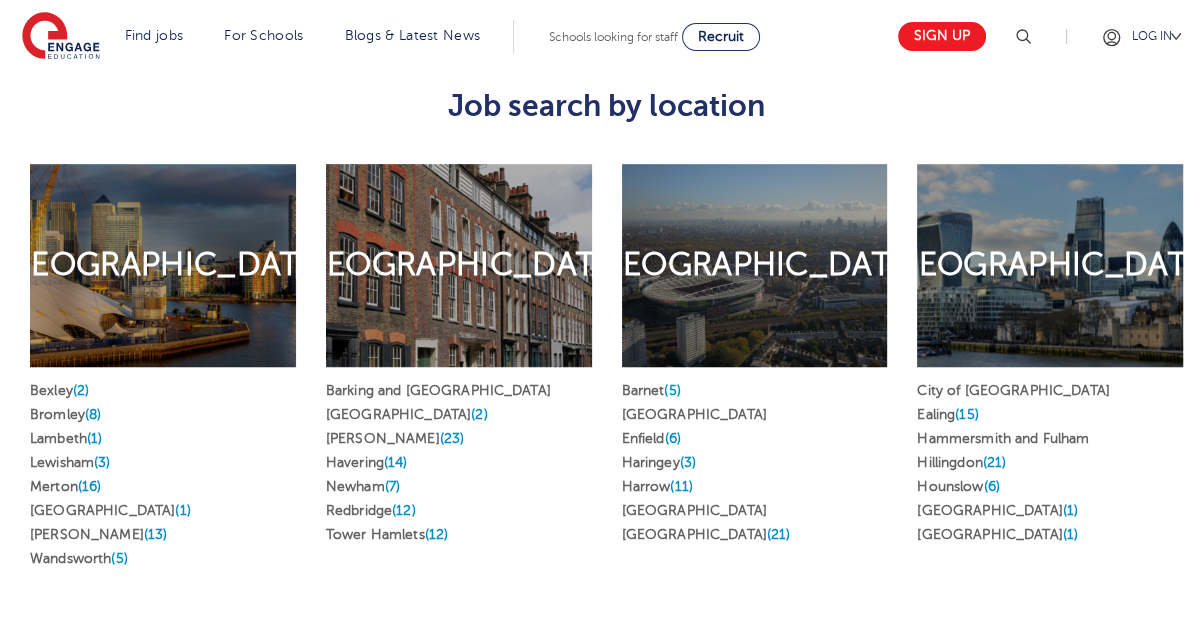 click on "West & Central London" at bounding box center [1050, 265] 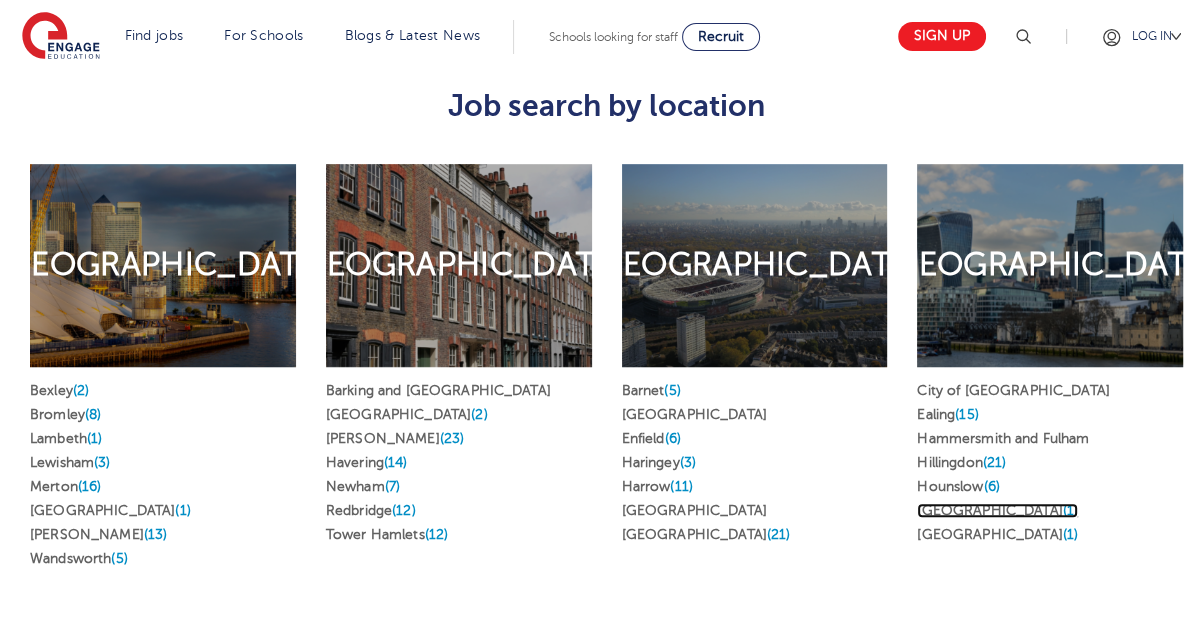click on "Richmond upon Thames                                                   (1)" at bounding box center [997, 510] 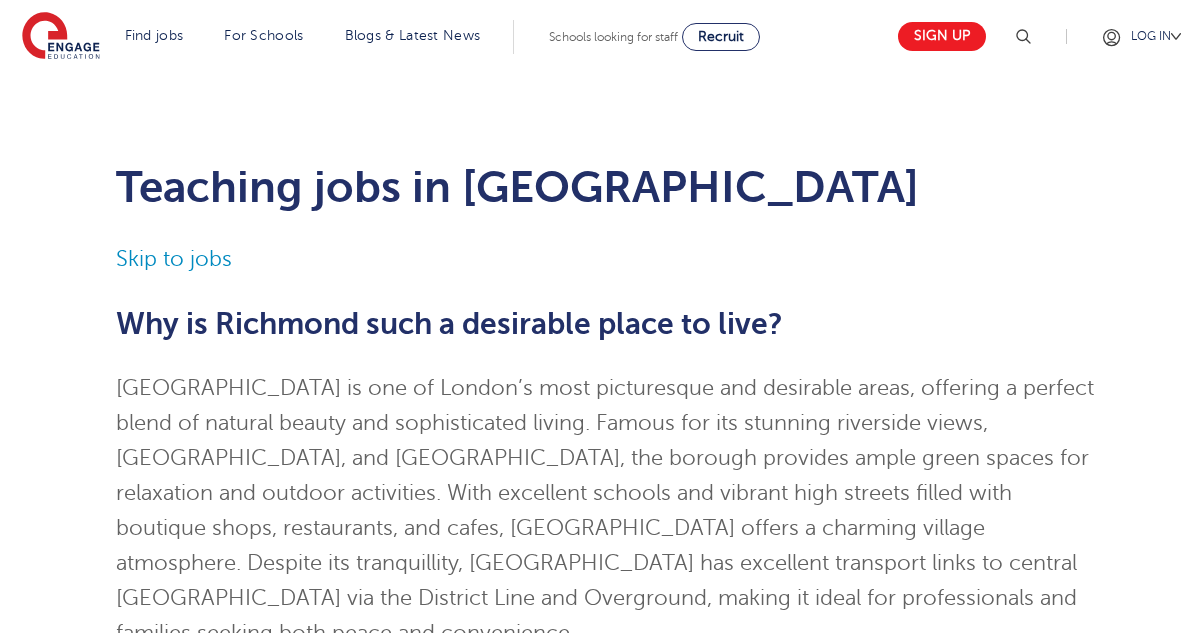 scroll, scrollTop: 219, scrollLeft: 0, axis: vertical 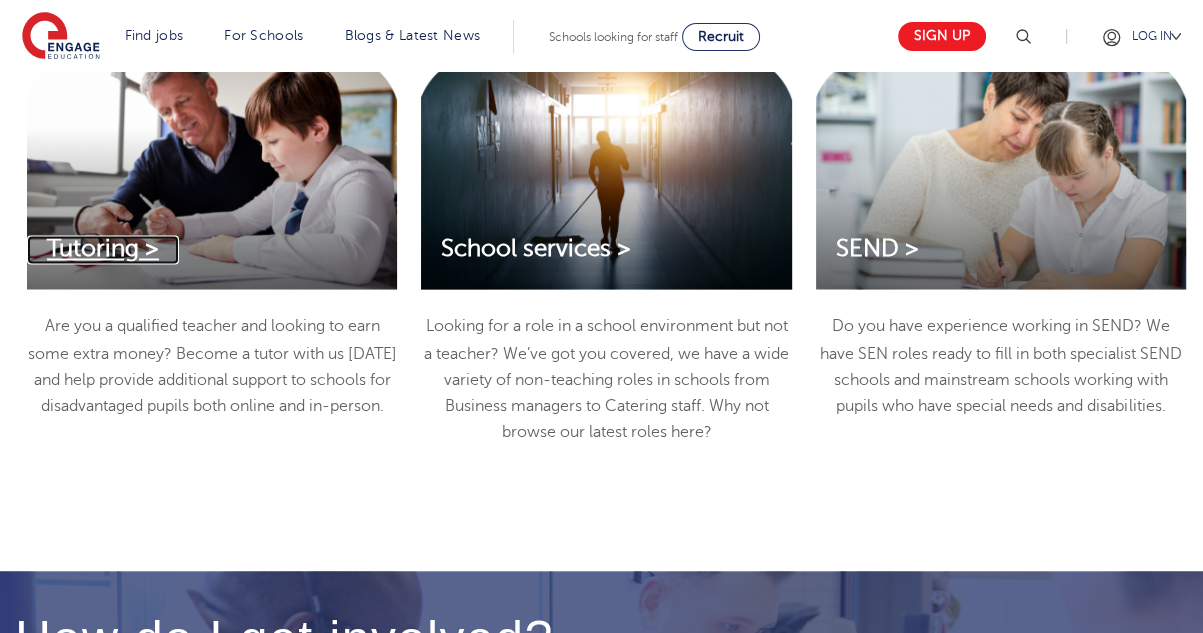click on "Tutoring  >" at bounding box center [103, 248] 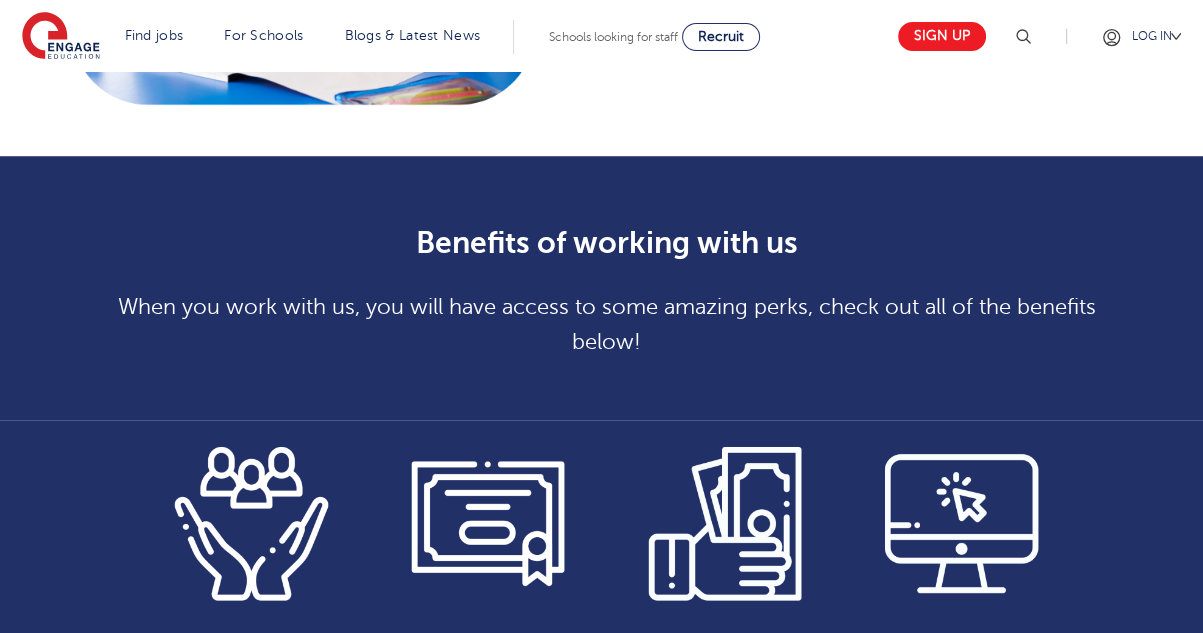 scroll, scrollTop: 1174, scrollLeft: 0, axis: vertical 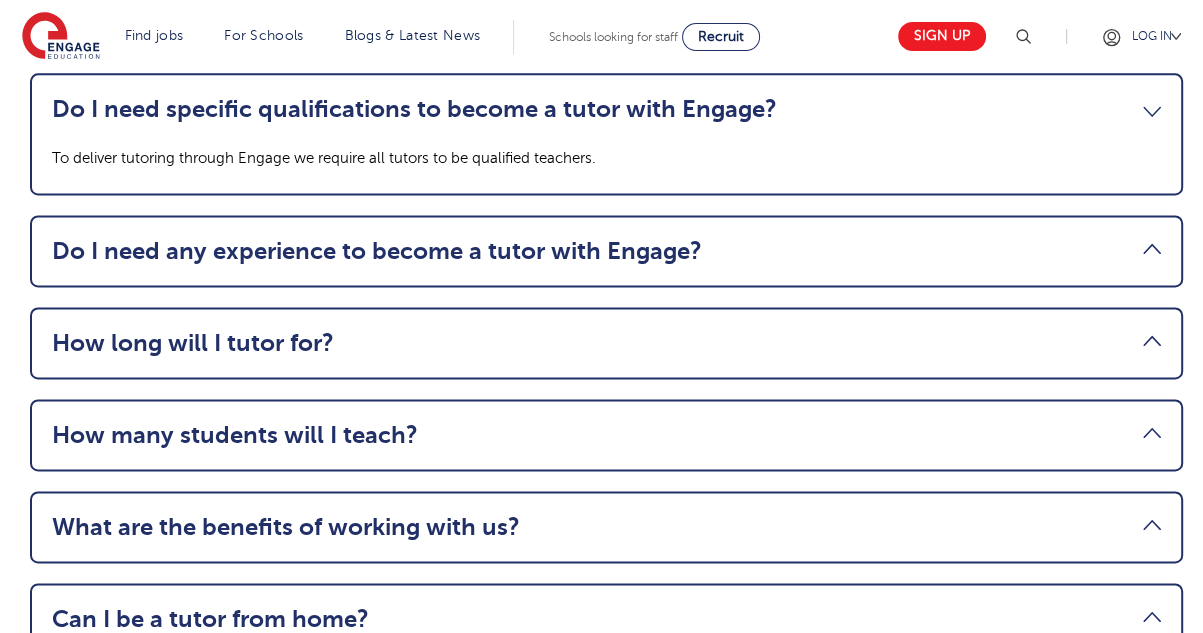 click on "Do I need any experience to become a tutor with Engage?" at bounding box center (606, 251) 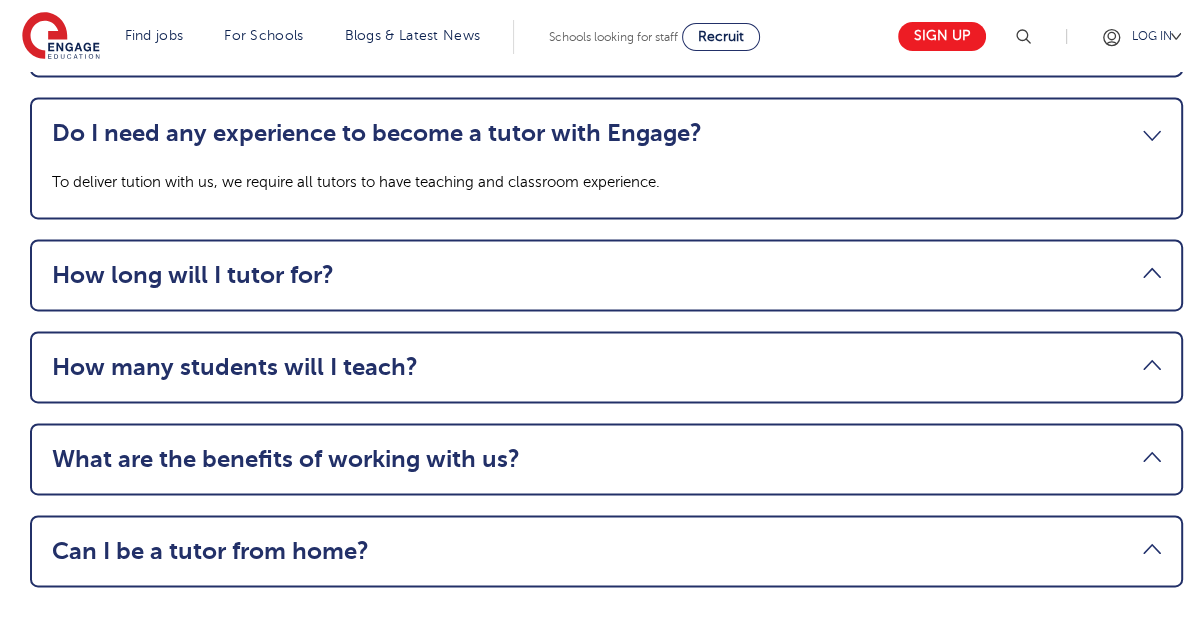 scroll, scrollTop: 2235, scrollLeft: 0, axis: vertical 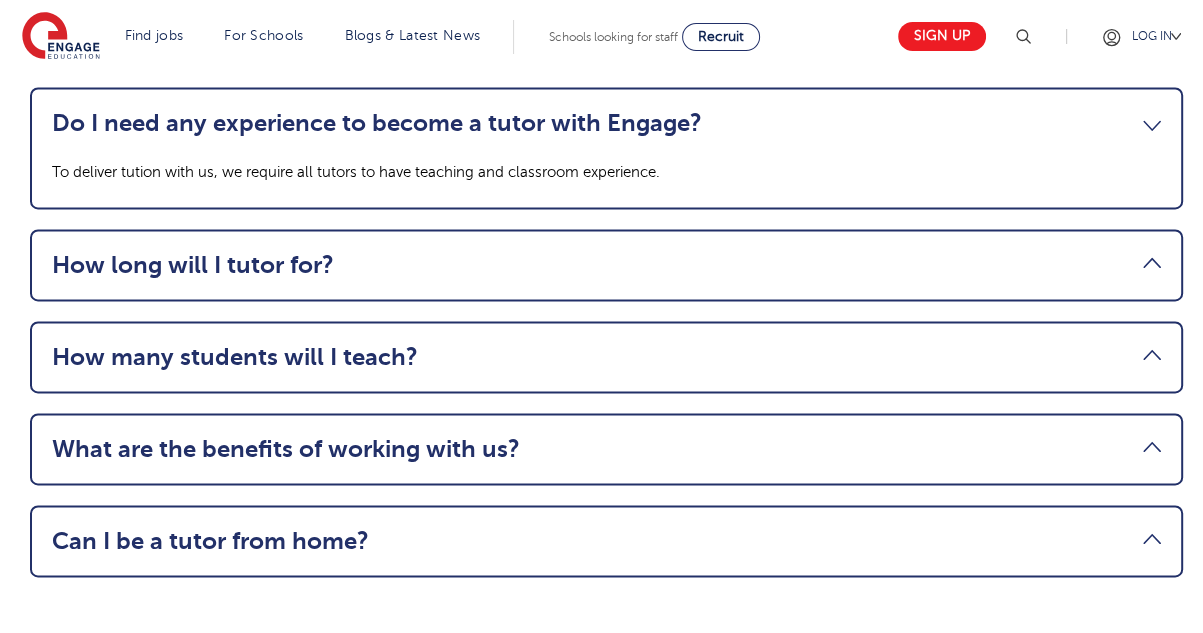 click on "How long will I tutor for?" at bounding box center (606, 265) 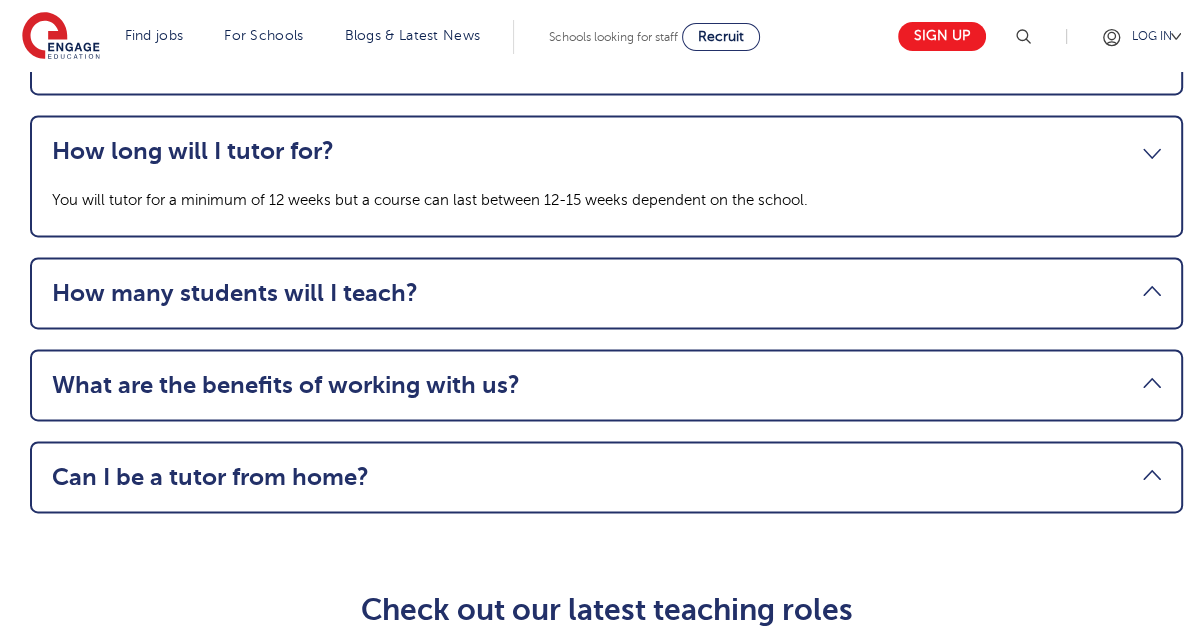 scroll, scrollTop: 2300, scrollLeft: 0, axis: vertical 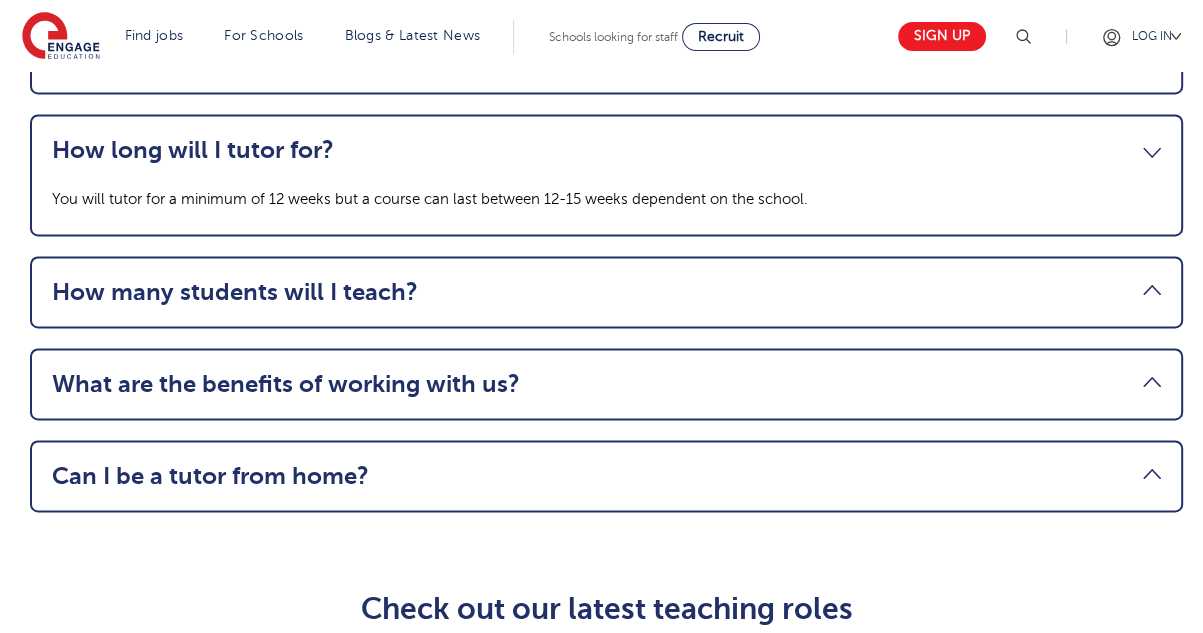 click on "How many students will I teach?" at bounding box center (606, 292) 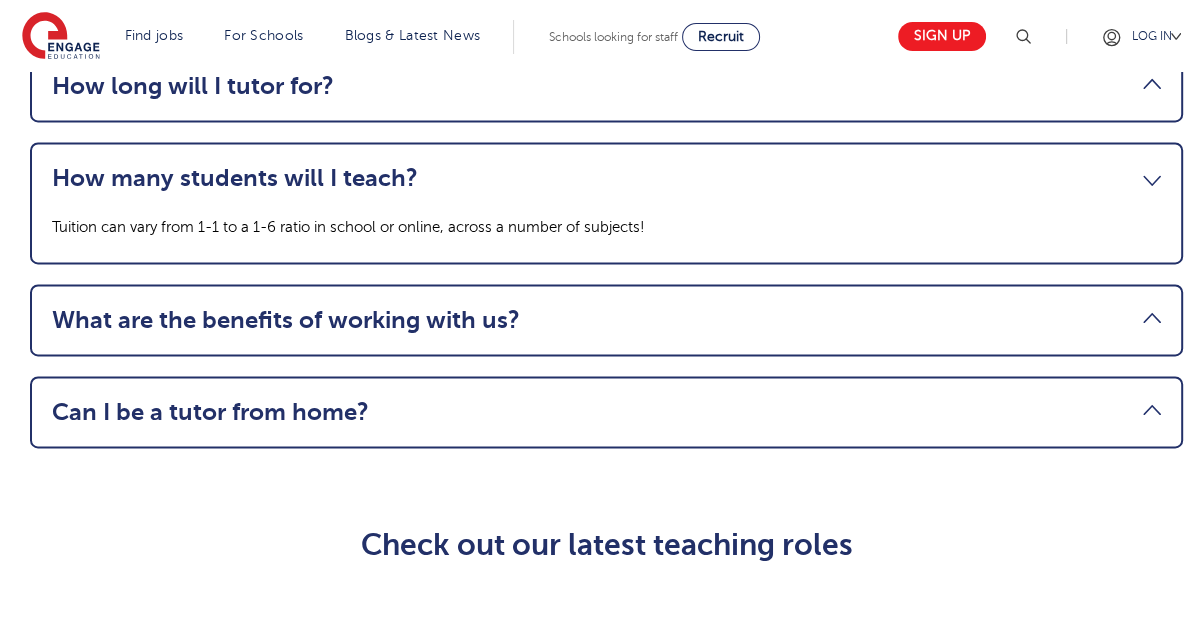 scroll, scrollTop: 2374, scrollLeft: 0, axis: vertical 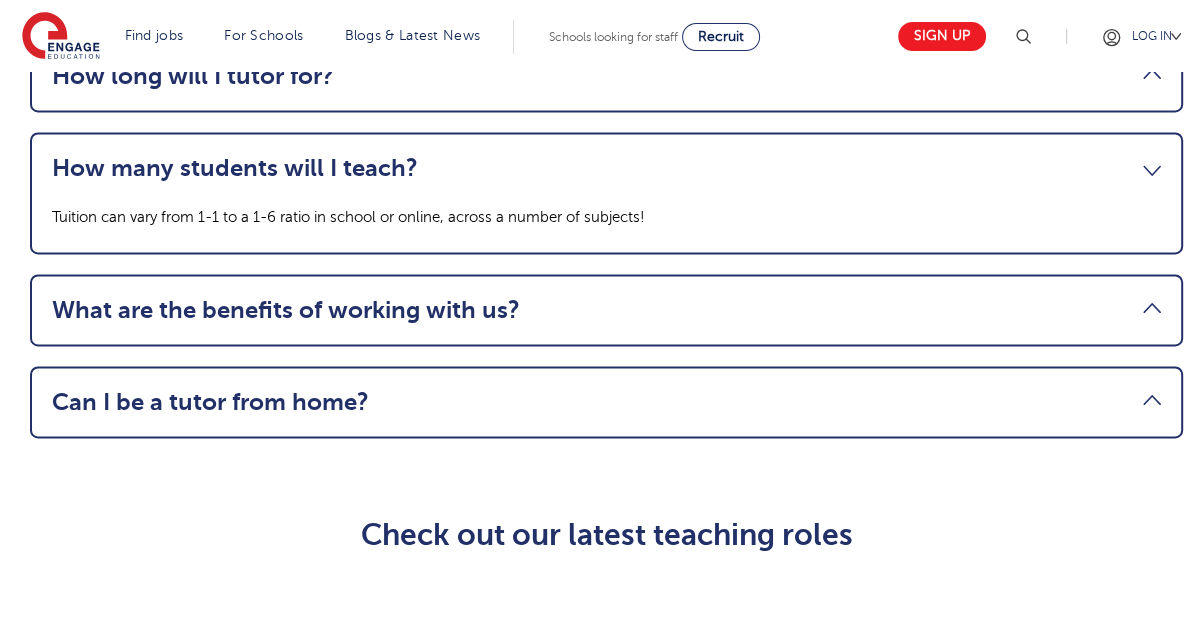 click on "What are the benefits of working with us?" at bounding box center [606, 310] 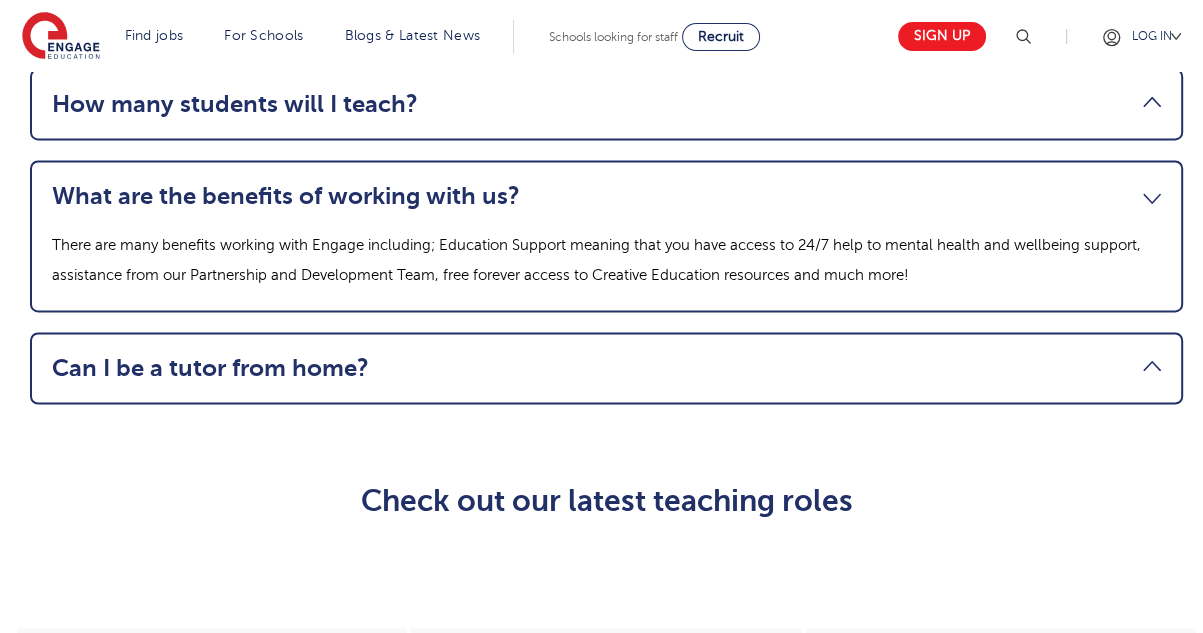 scroll, scrollTop: 2448, scrollLeft: 0, axis: vertical 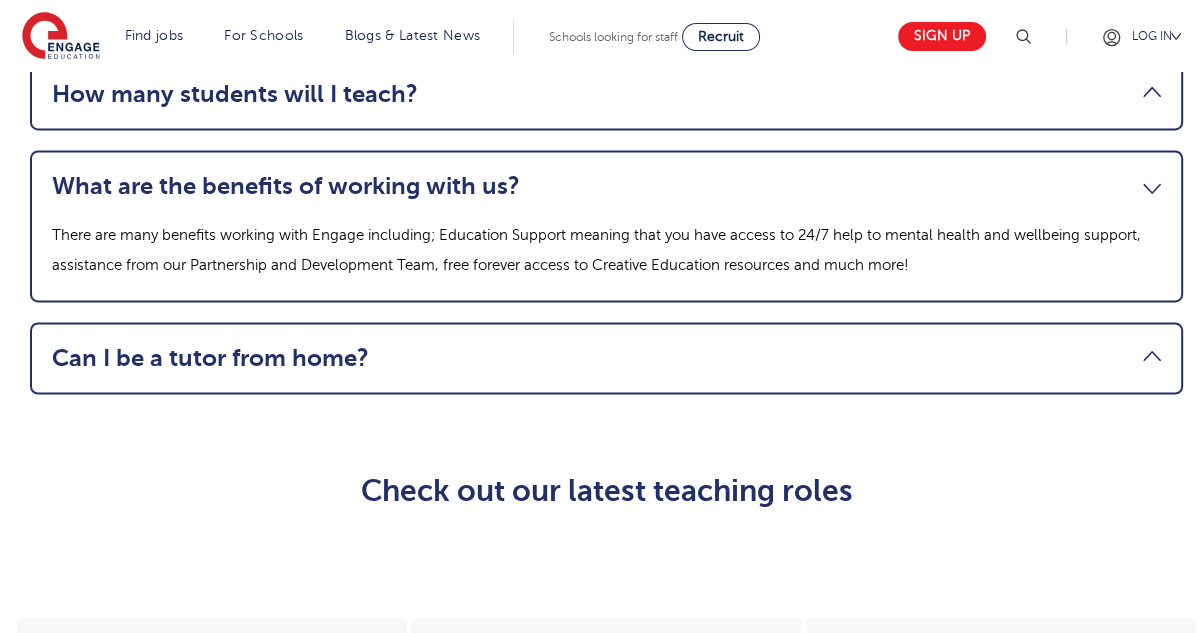 click on "Can I be a tutor from home?
We offer online tuition to schools and students, but we also offer face to face tuition meaning that you can work from home or in a school depending on your preferences." at bounding box center [606, 358] 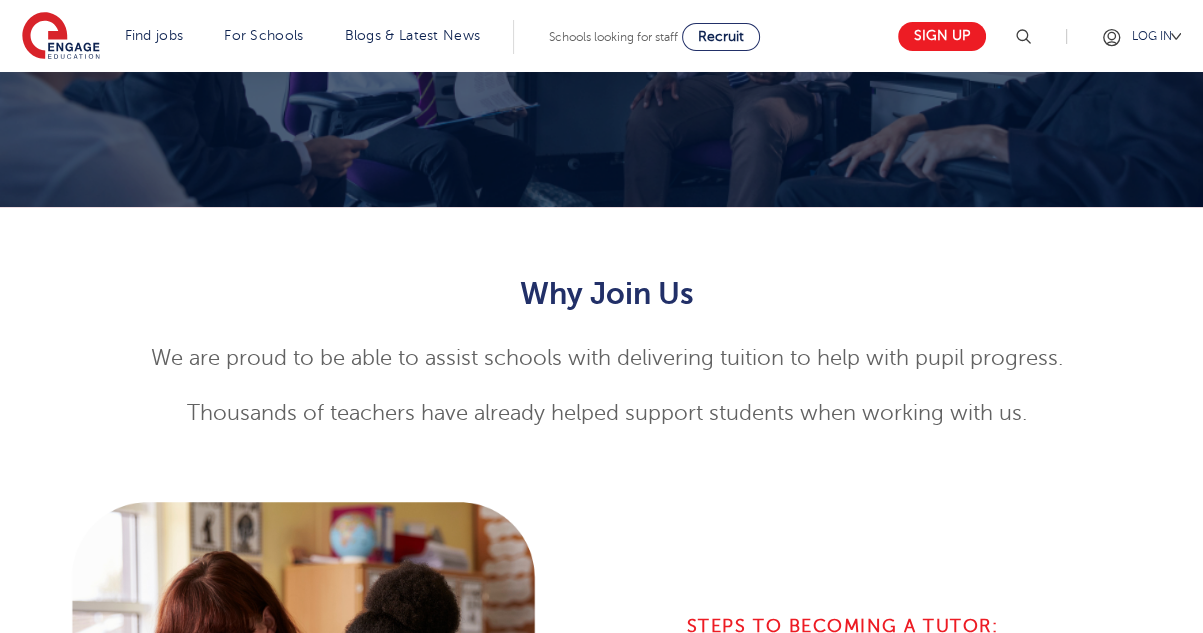 scroll, scrollTop: 0, scrollLeft: 0, axis: both 